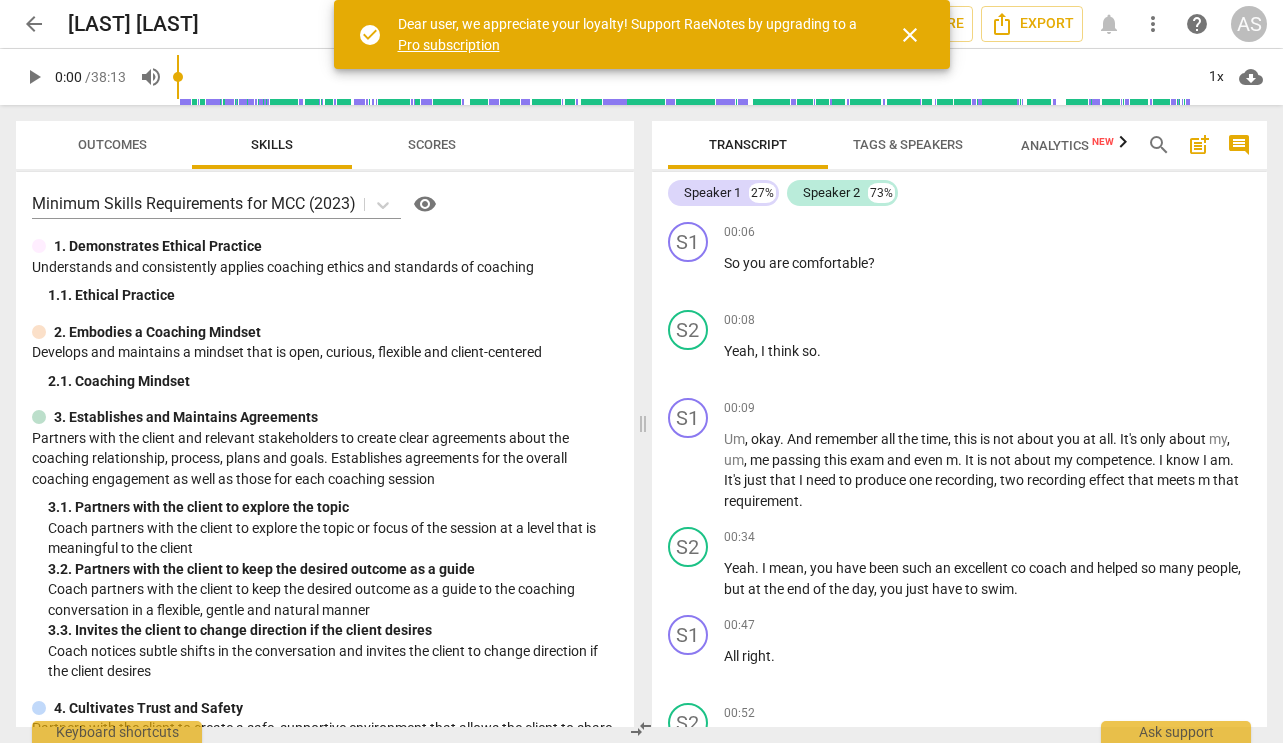 scroll, scrollTop: 0, scrollLeft: 0, axis: both 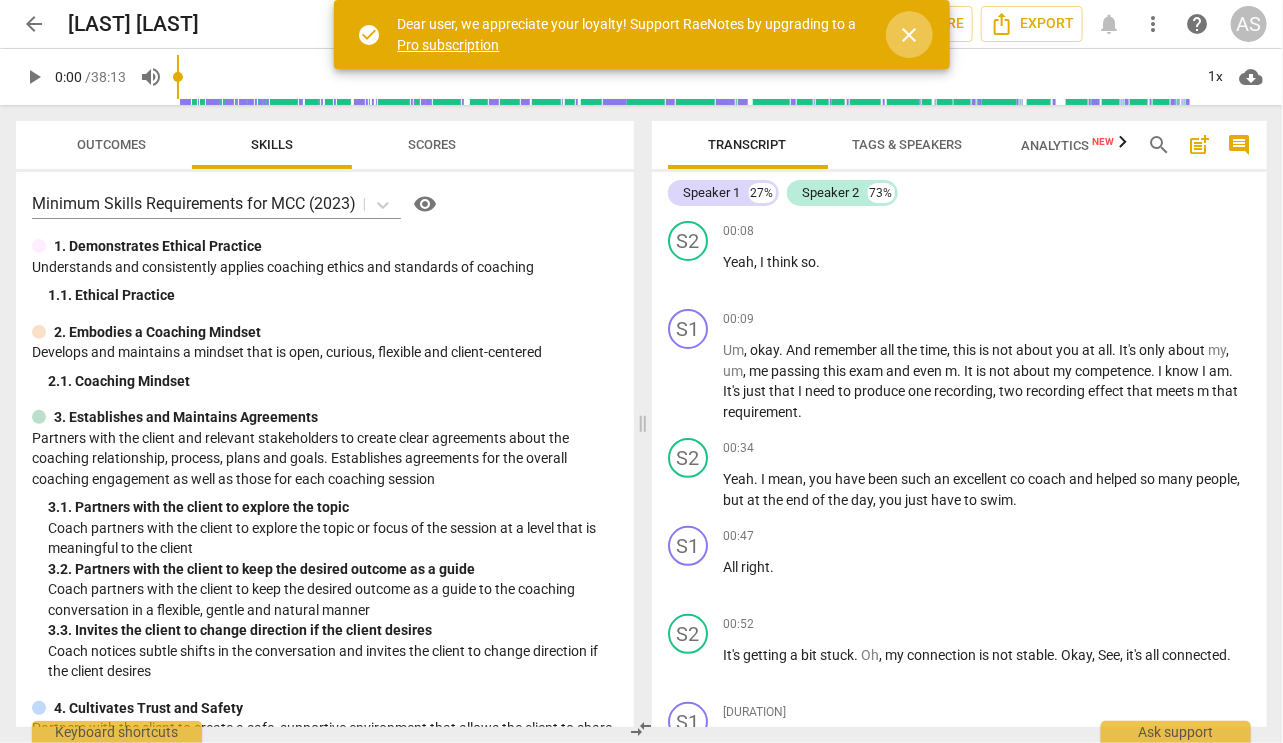 click on "close" at bounding box center [910, 35] 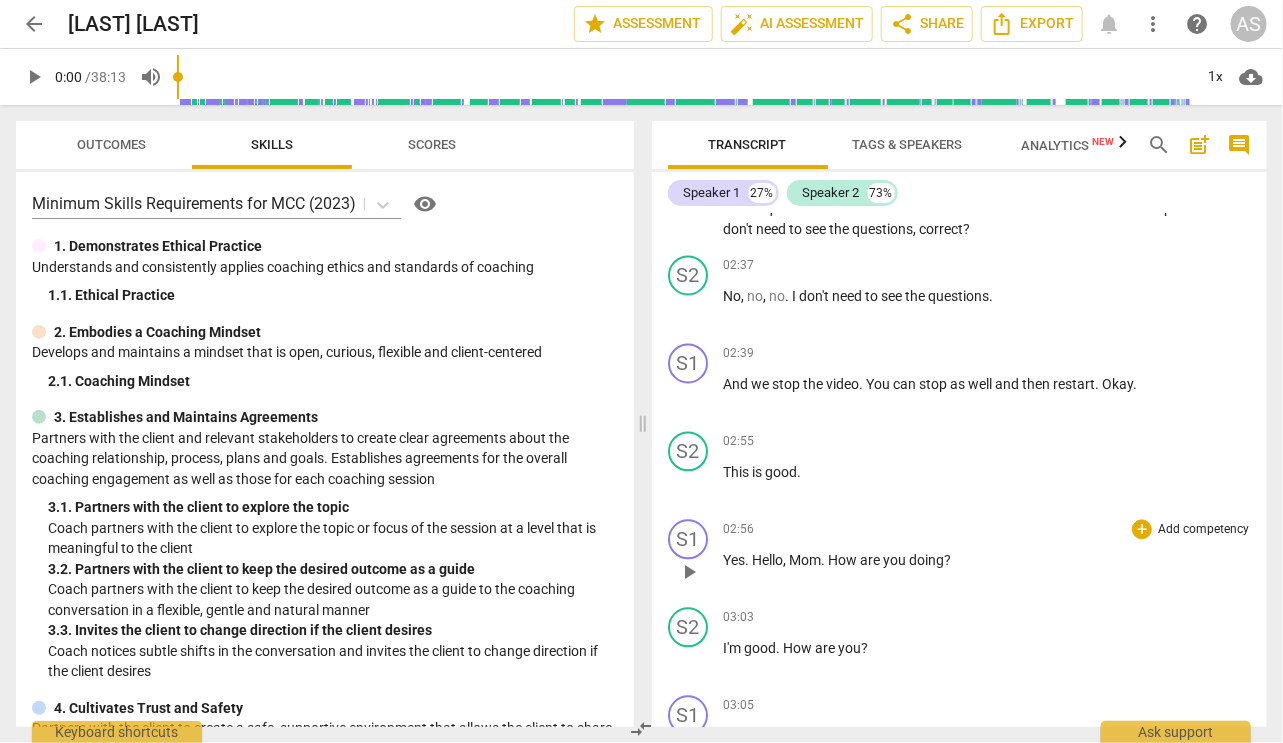 scroll, scrollTop: 1457, scrollLeft: 0, axis: vertical 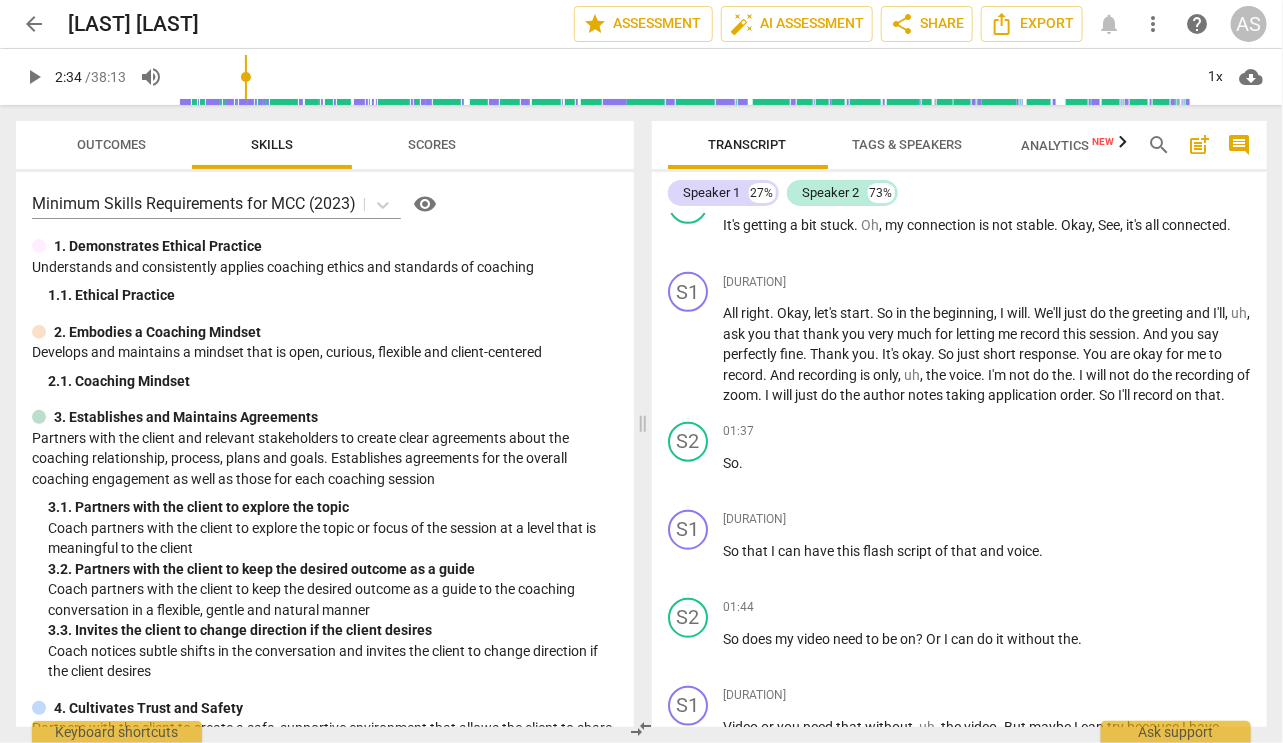drag, startPoint x: 181, startPoint y: 91, endPoint x: 249, endPoint y: 94, distance: 68.06615 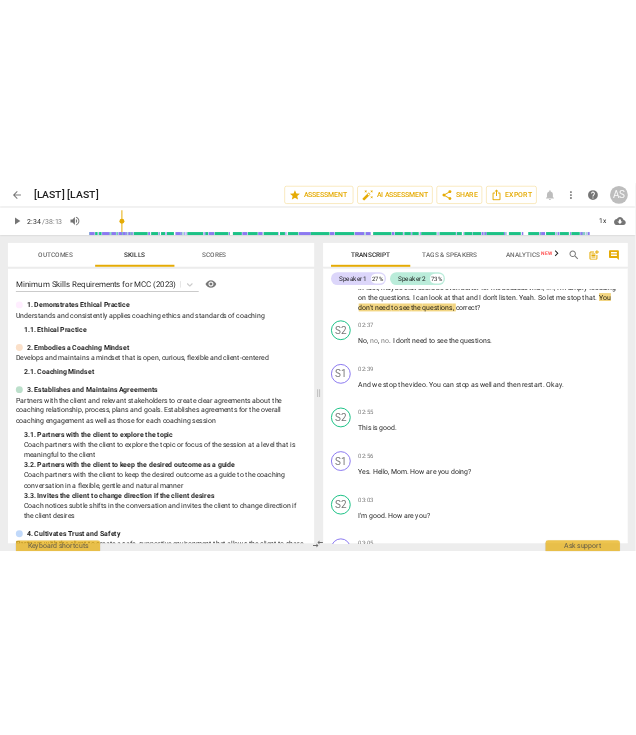 scroll, scrollTop: 1429, scrollLeft: 0, axis: vertical 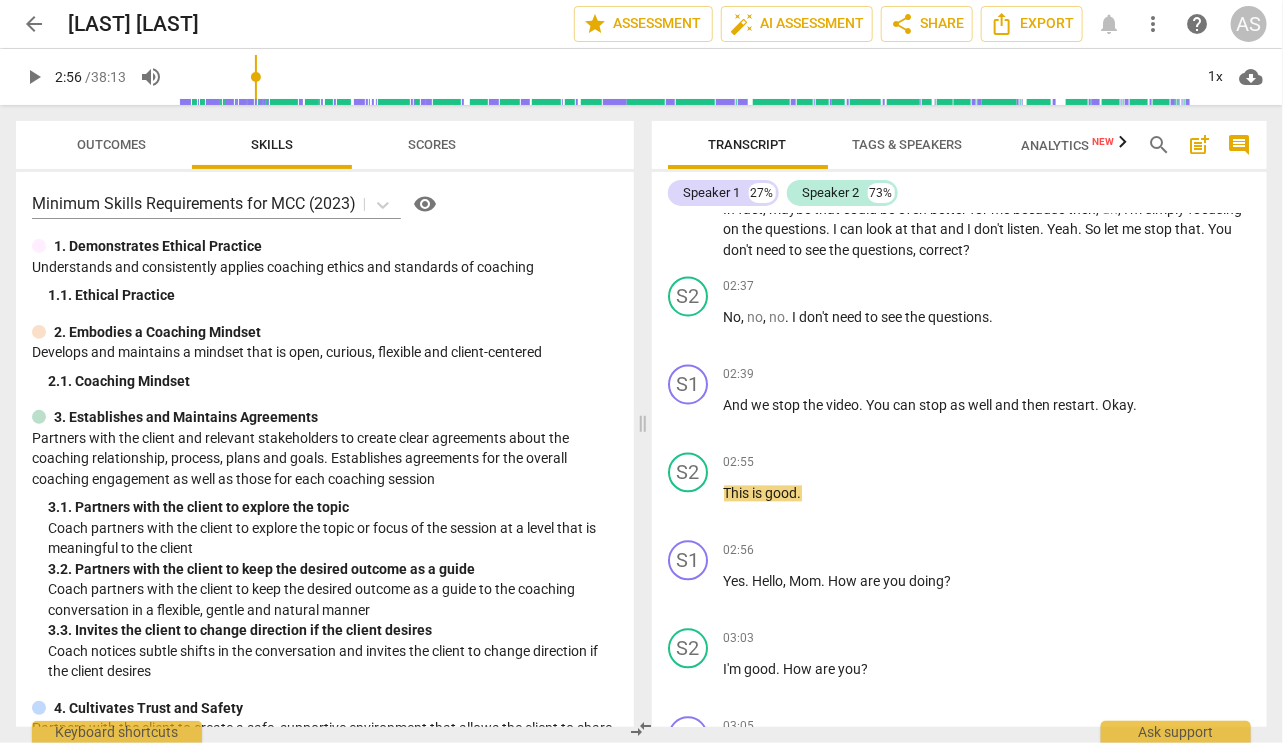 drag, startPoint x: 248, startPoint y: 86, endPoint x: 259, endPoint y: 82, distance: 11.7046995 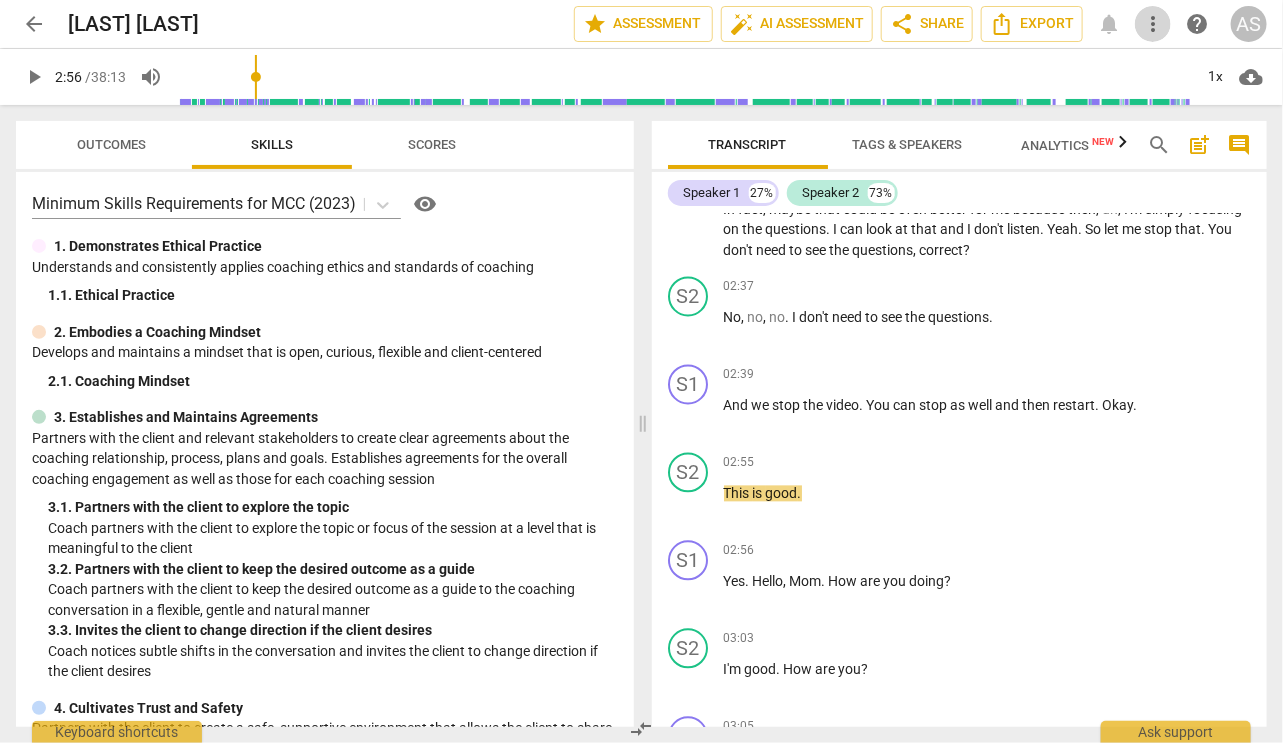 click on "more_vert" at bounding box center [1153, 24] 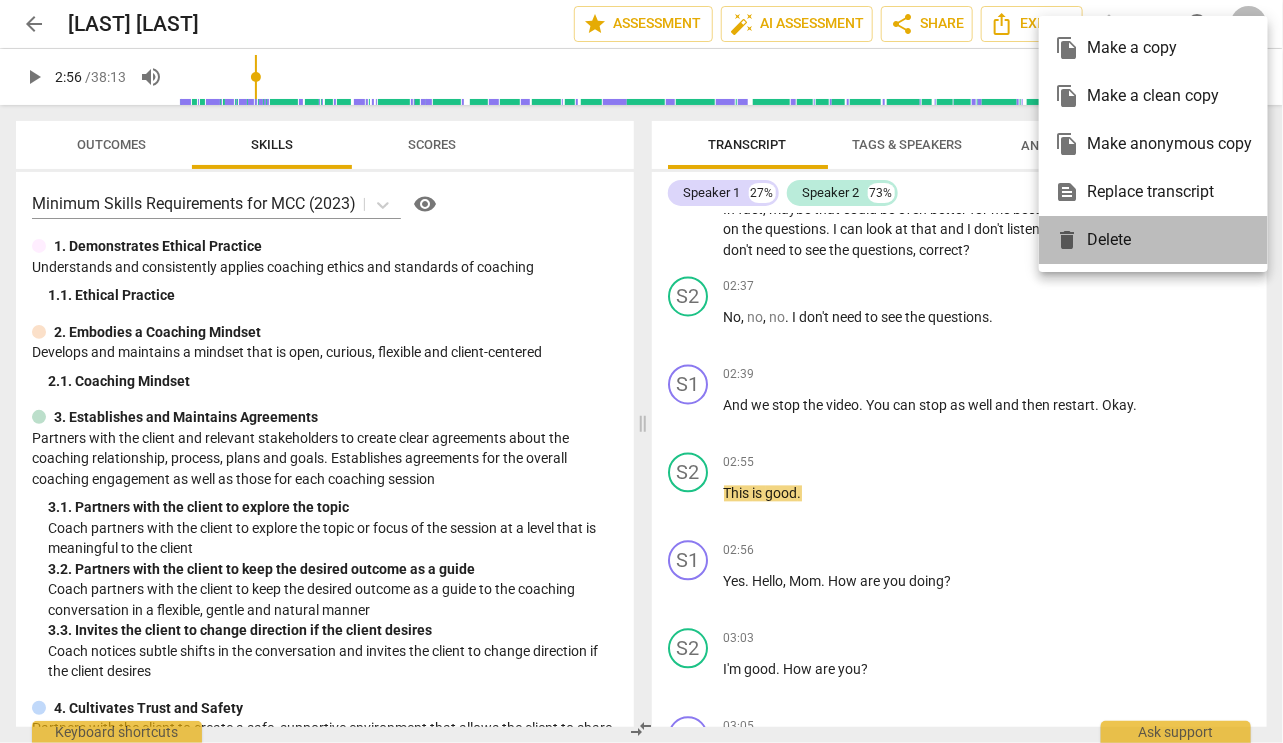 click on "delete    Delete" at bounding box center [1153, 240] 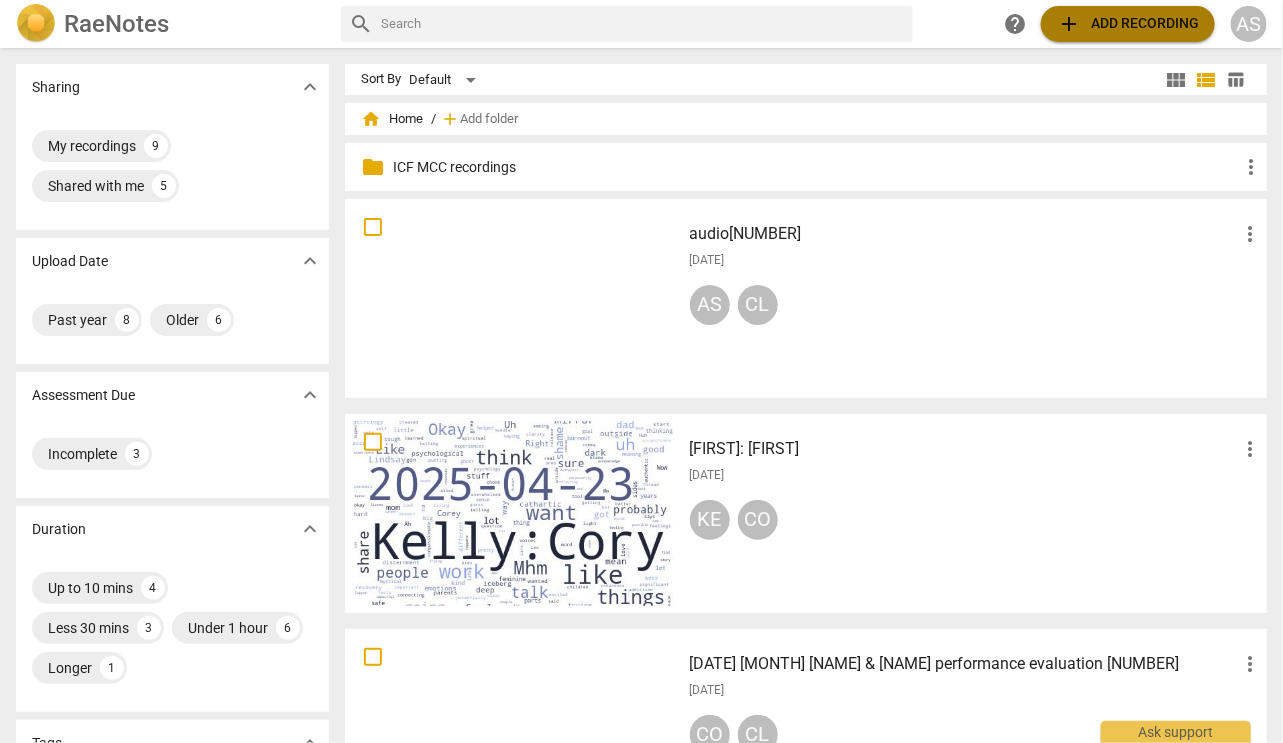 click on "add" at bounding box center (1069, 24) 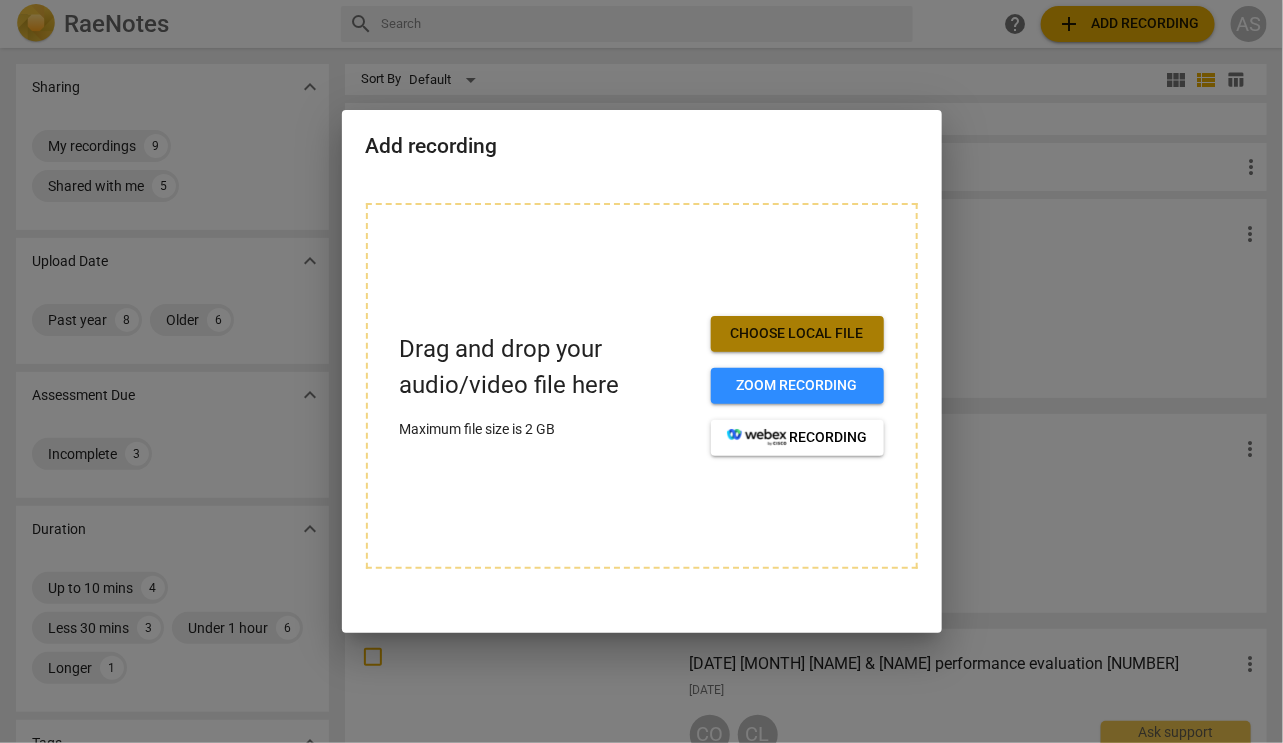 click on "Choose local file" at bounding box center [797, 334] 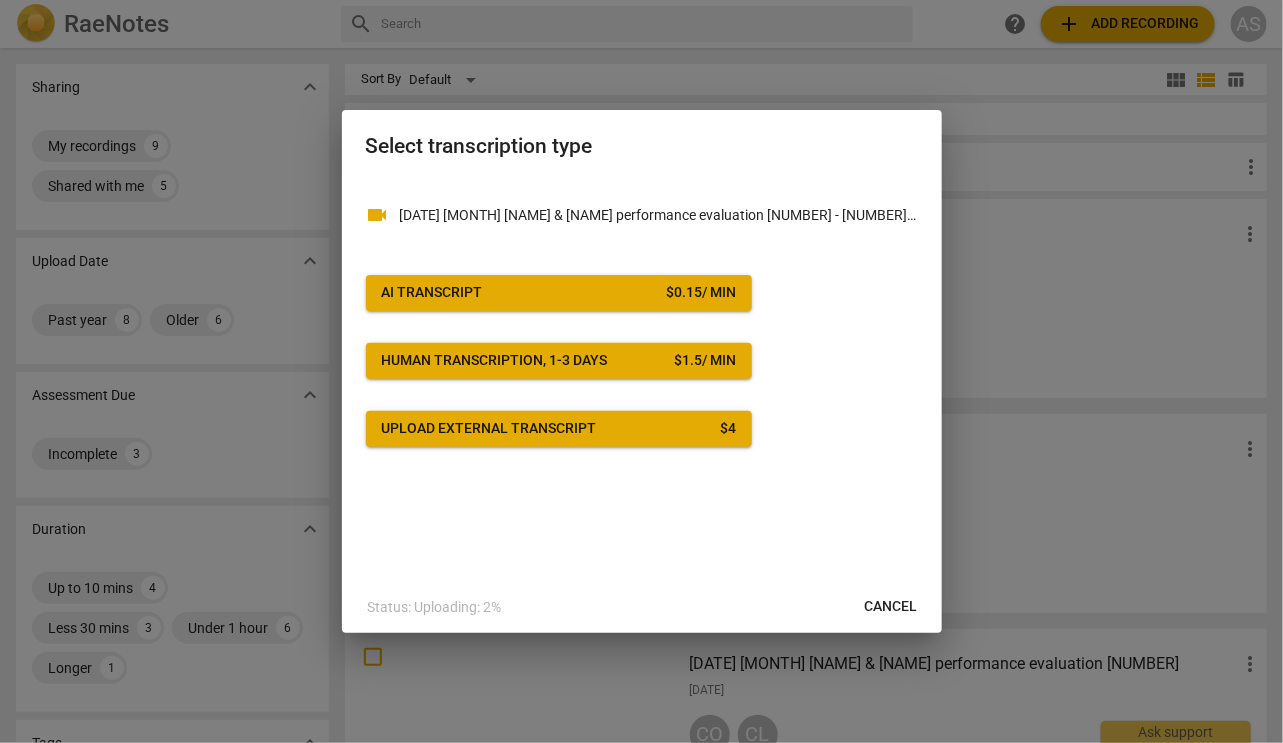 click on "AI Transcript $ 0.15  / min" at bounding box center (559, 293) 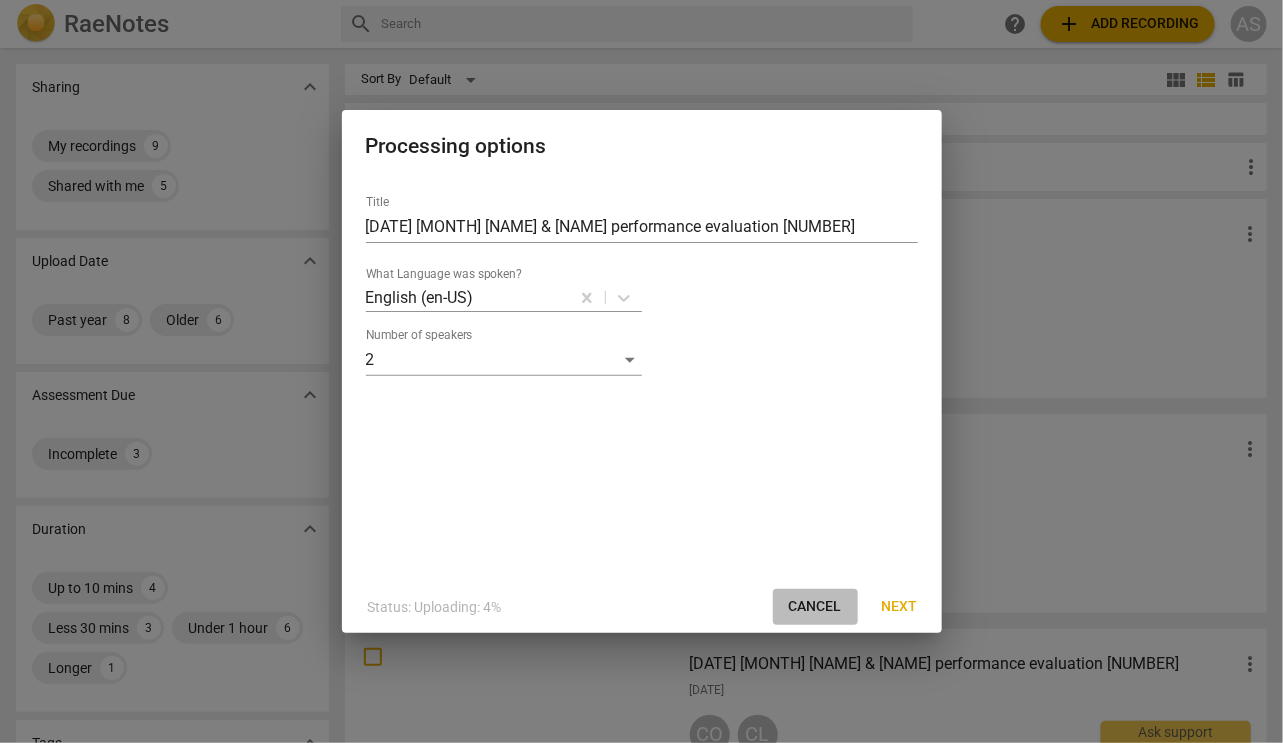 click on "Cancel" at bounding box center (815, 607) 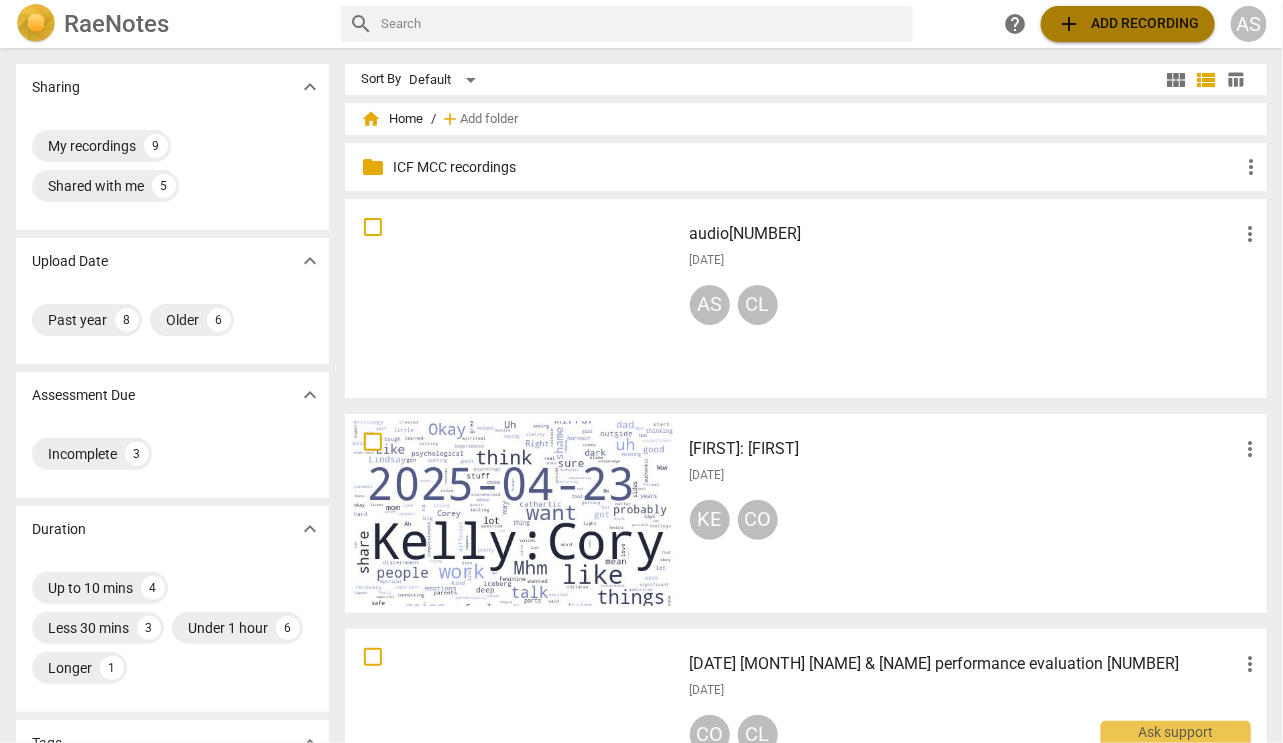 click on "add" at bounding box center (1069, 24) 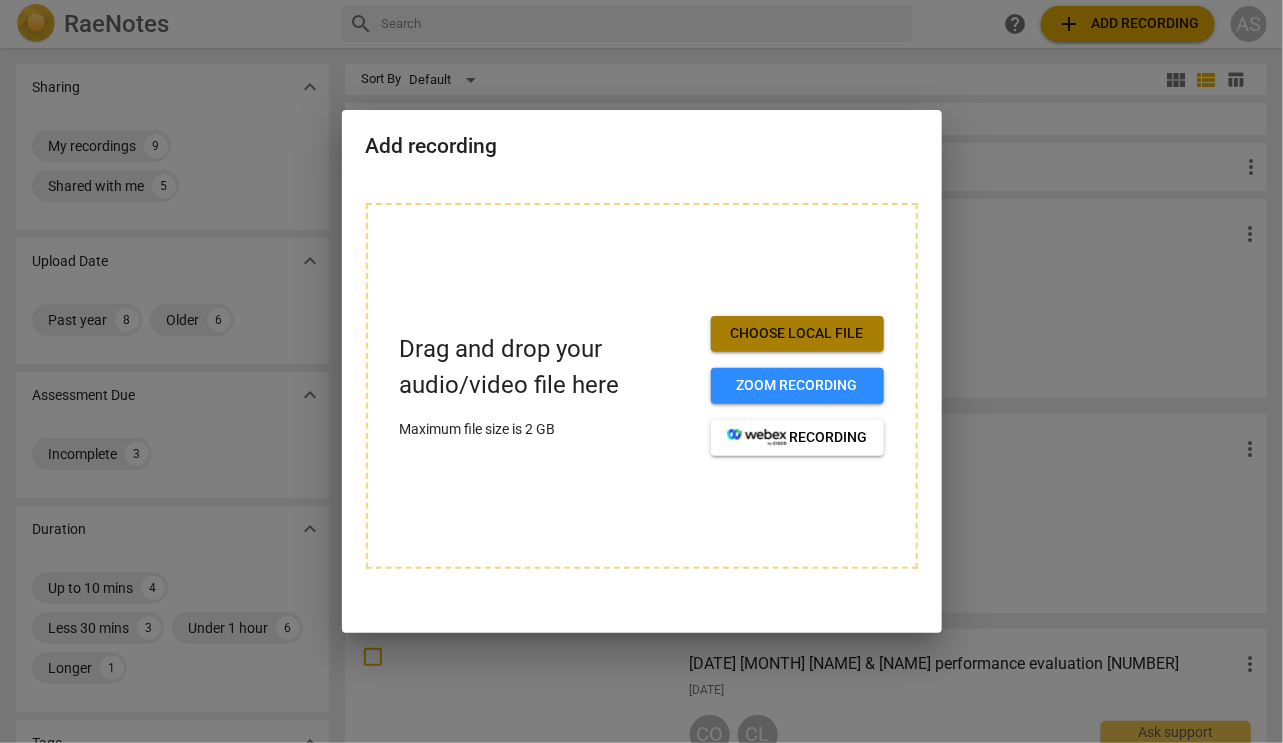 click on "Choose local file" at bounding box center [797, 334] 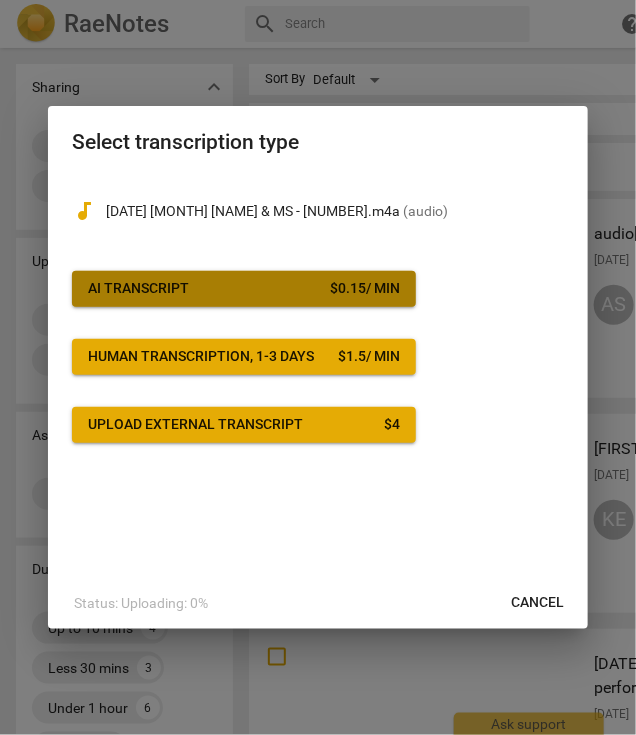 click on "AI Transcript $ 0.15  / min" at bounding box center [244, 289] 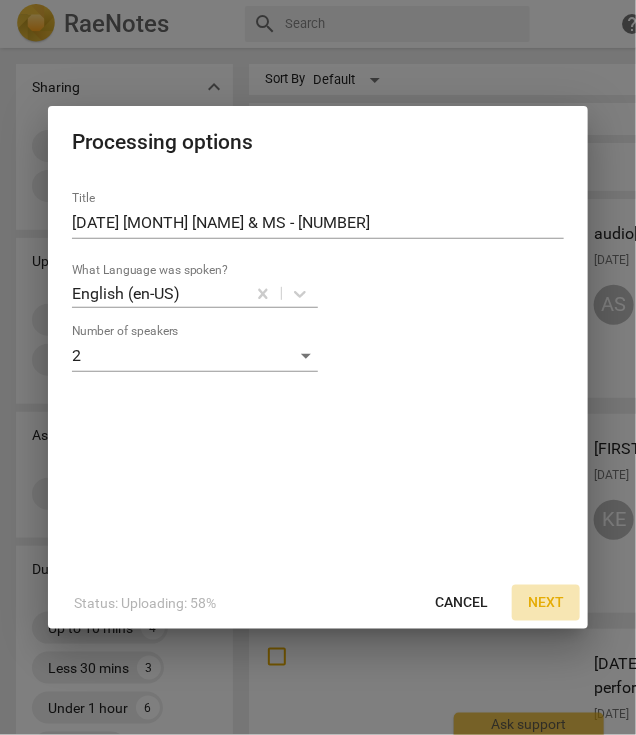 click on "Next" at bounding box center (546, 603) 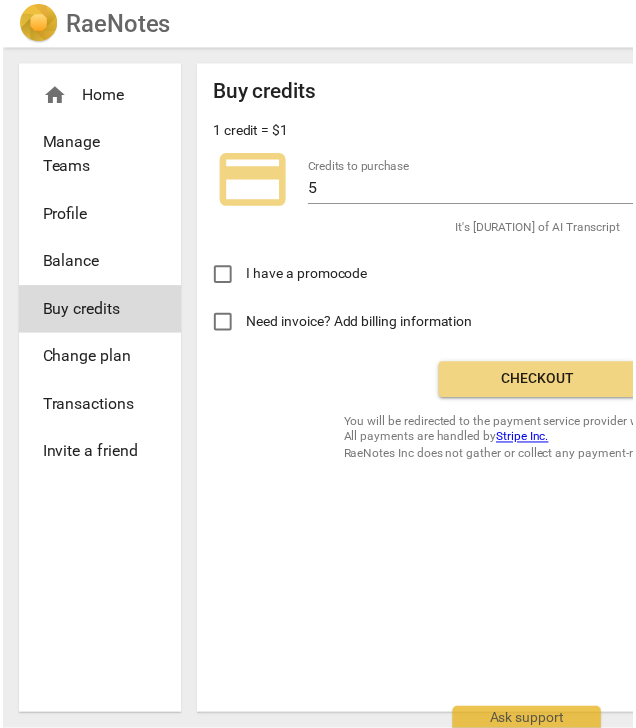 scroll, scrollTop: 0, scrollLeft: 263, axis: horizontal 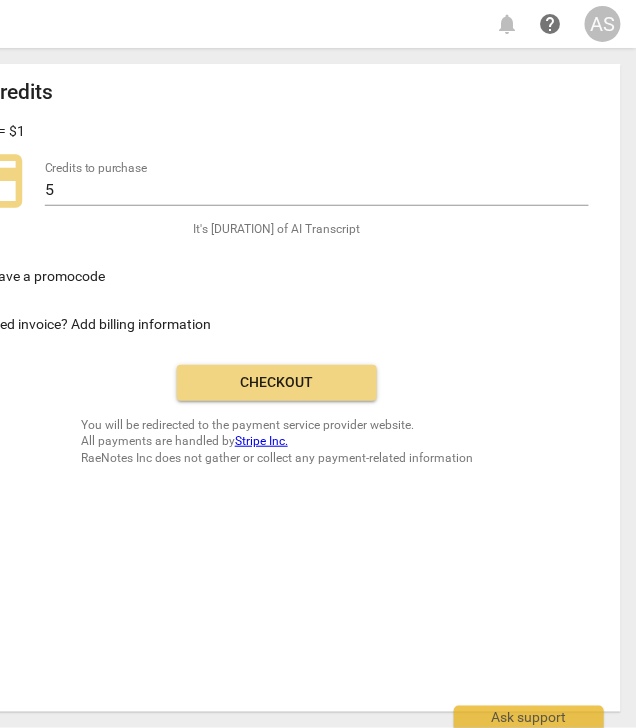 click on "Checkout" at bounding box center [277, 383] 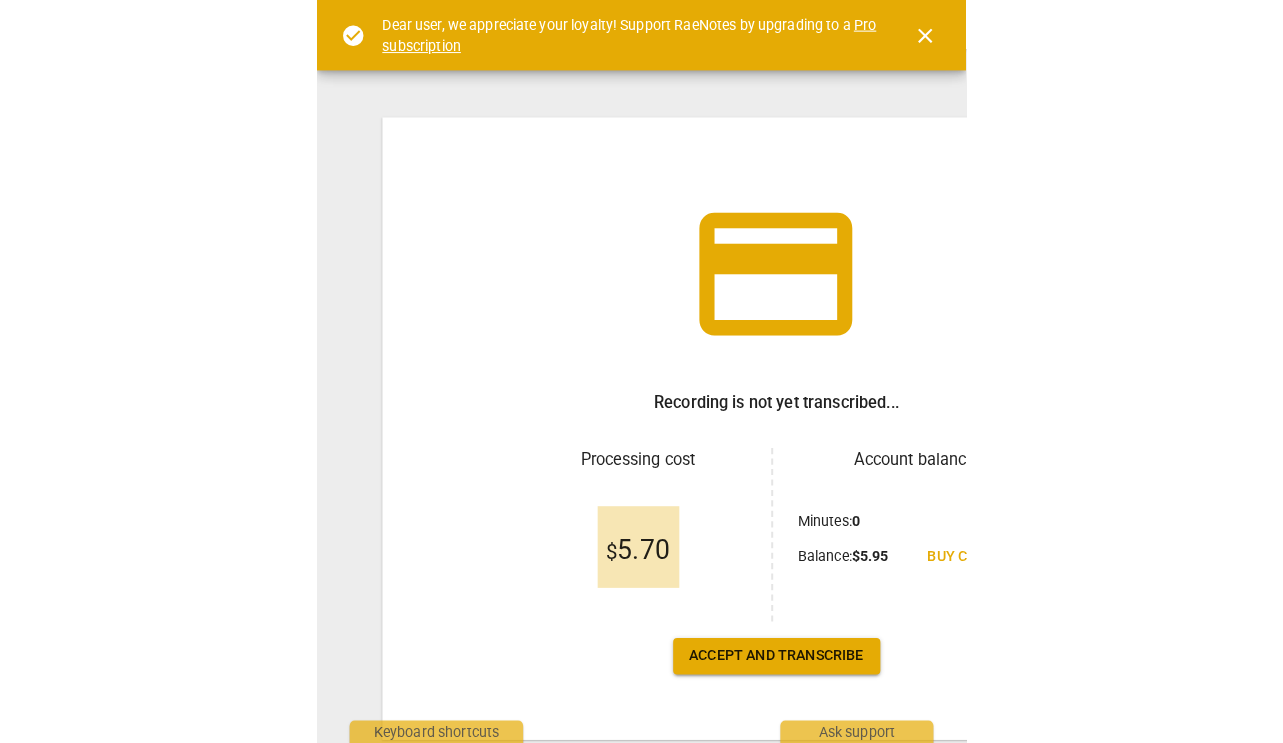 scroll, scrollTop: 0, scrollLeft: 0, axis: both 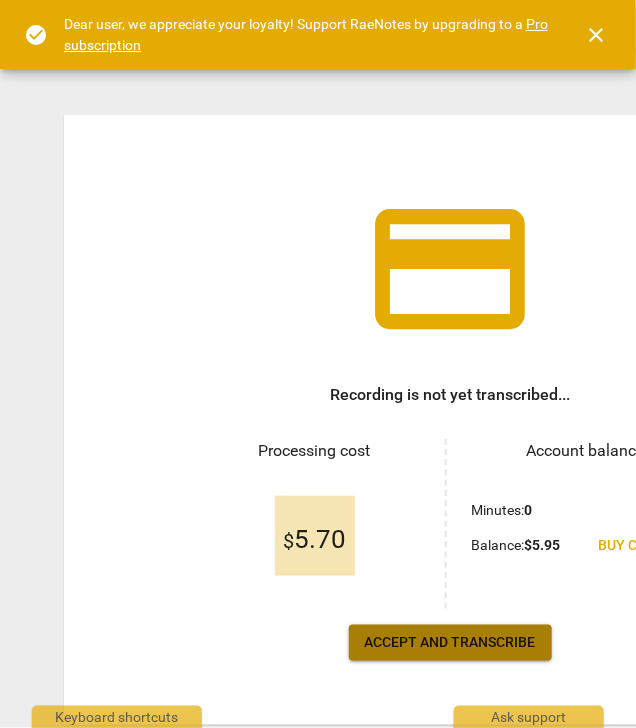 click on "Accept and transcribe" at bounding box center (450, 643) 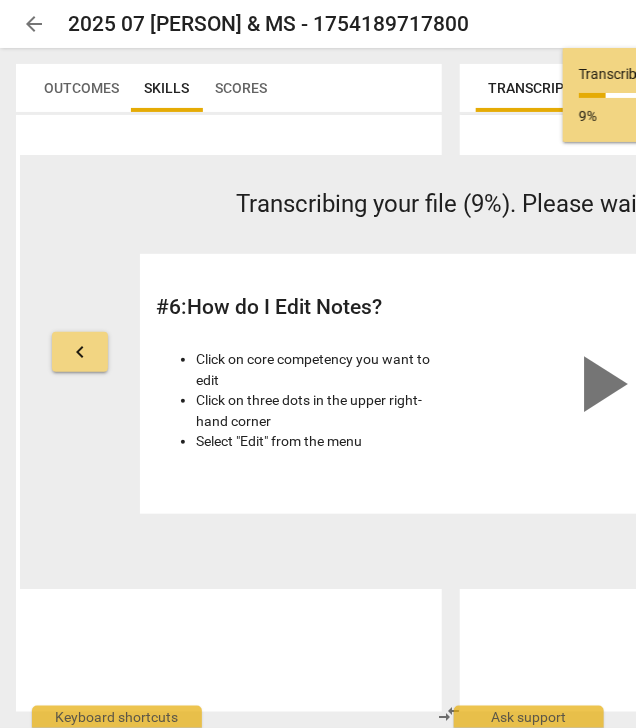 click at bounding box center [229, 413] 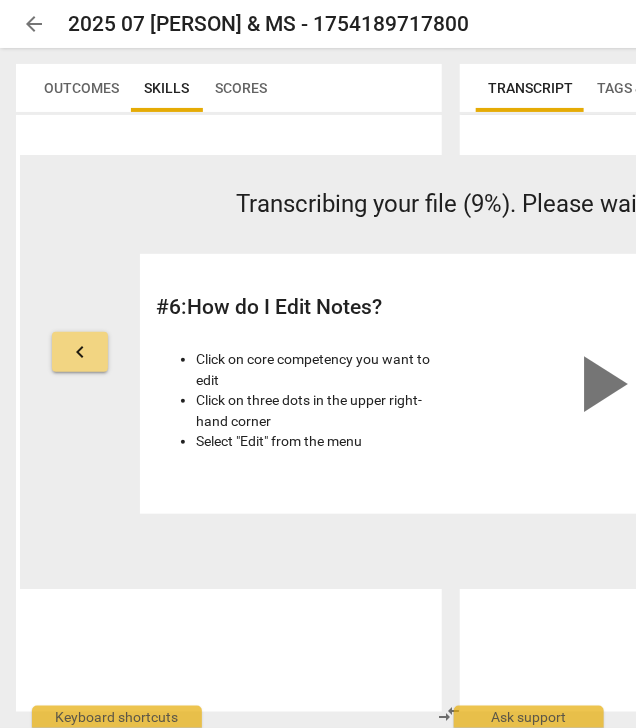 click at bounding box center (229, 413) 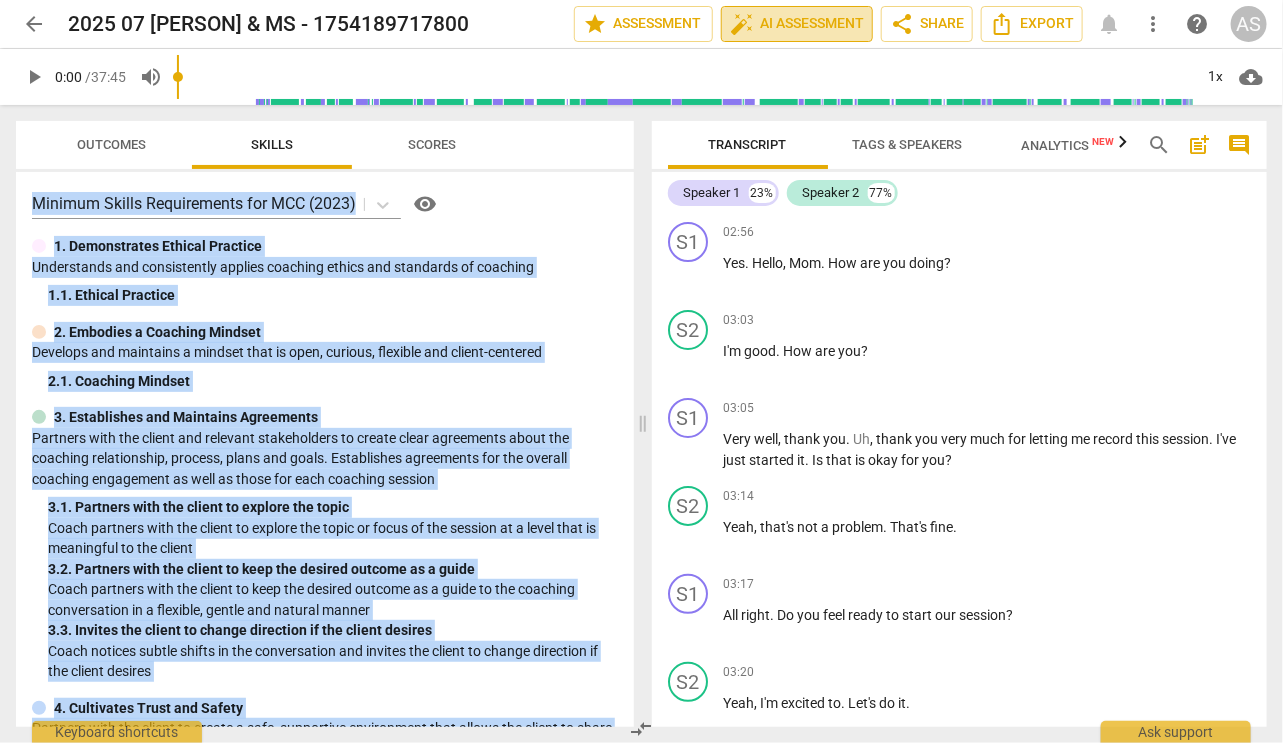 click on "auto_fix_high    AI Assessment" at bounding box center [797, 24] 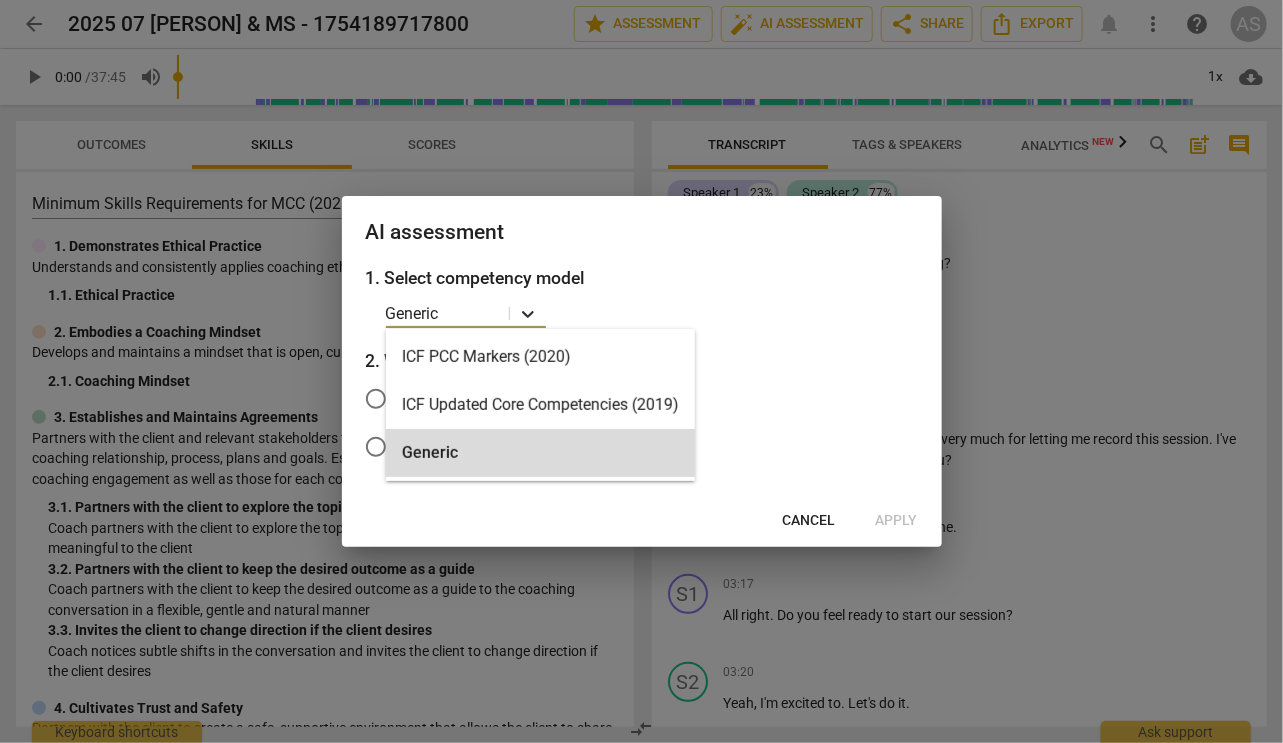 click 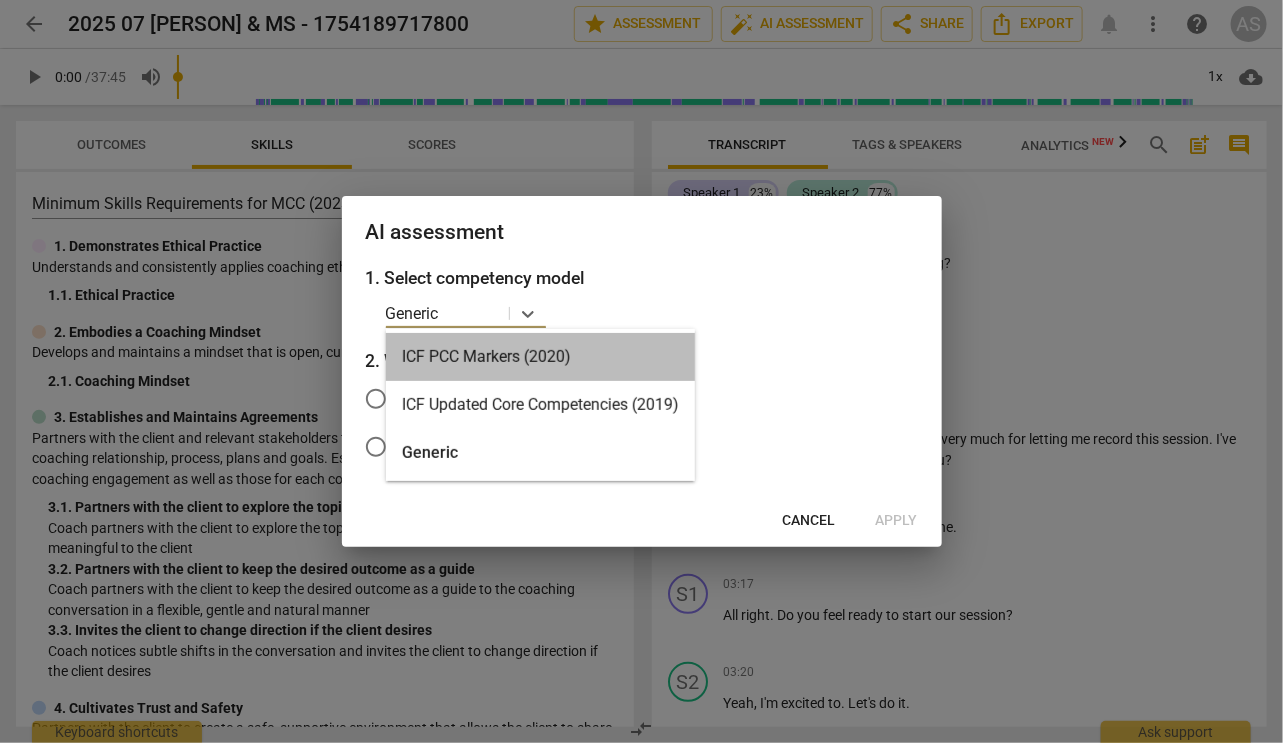 click on "ICF PCC Markers (2020)" at bounding box center (540, 357) 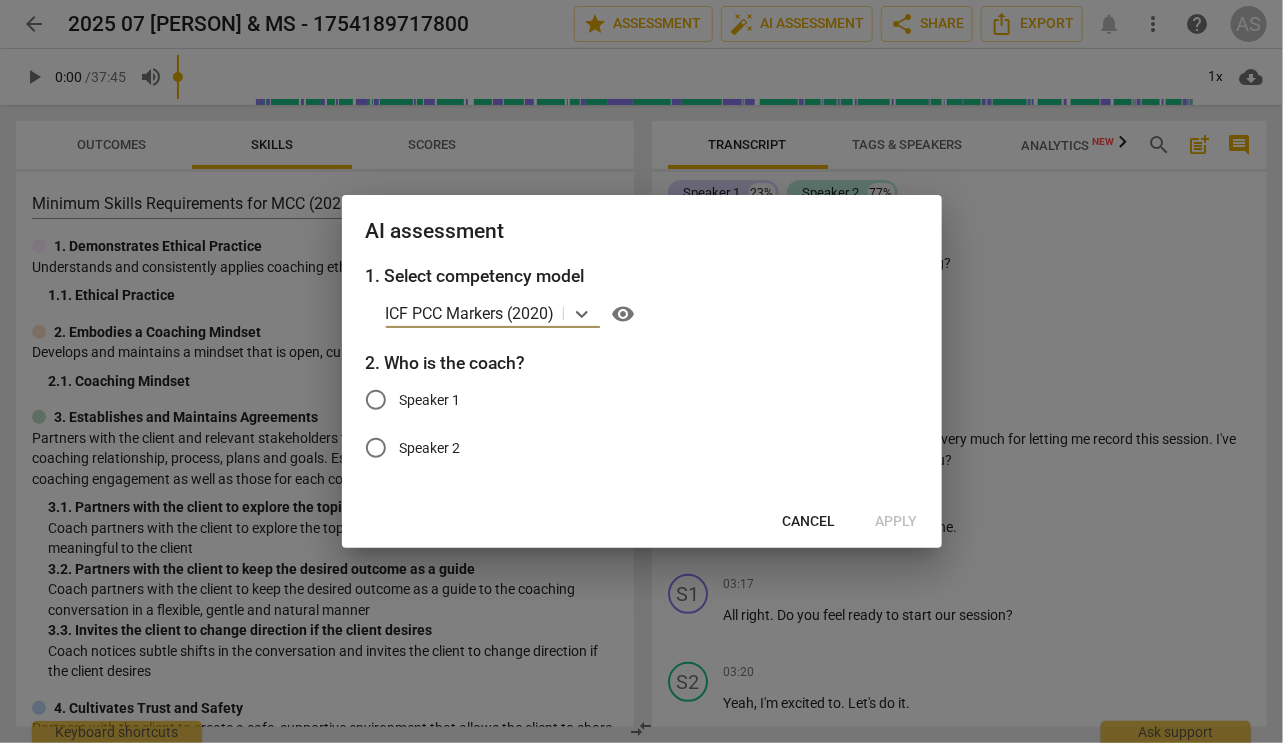 click on "Speaker 1" at bounding box center (376, 400) 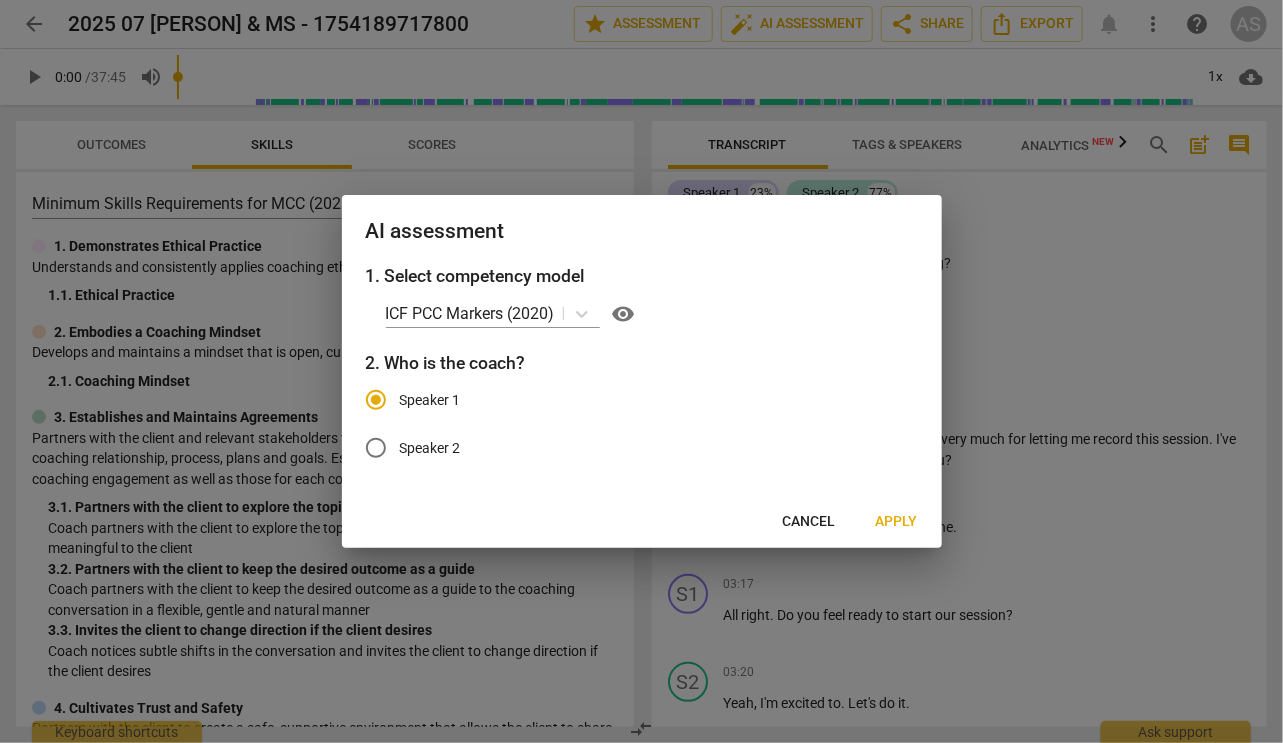 click on "Apply" at bounding box center [897, 522] 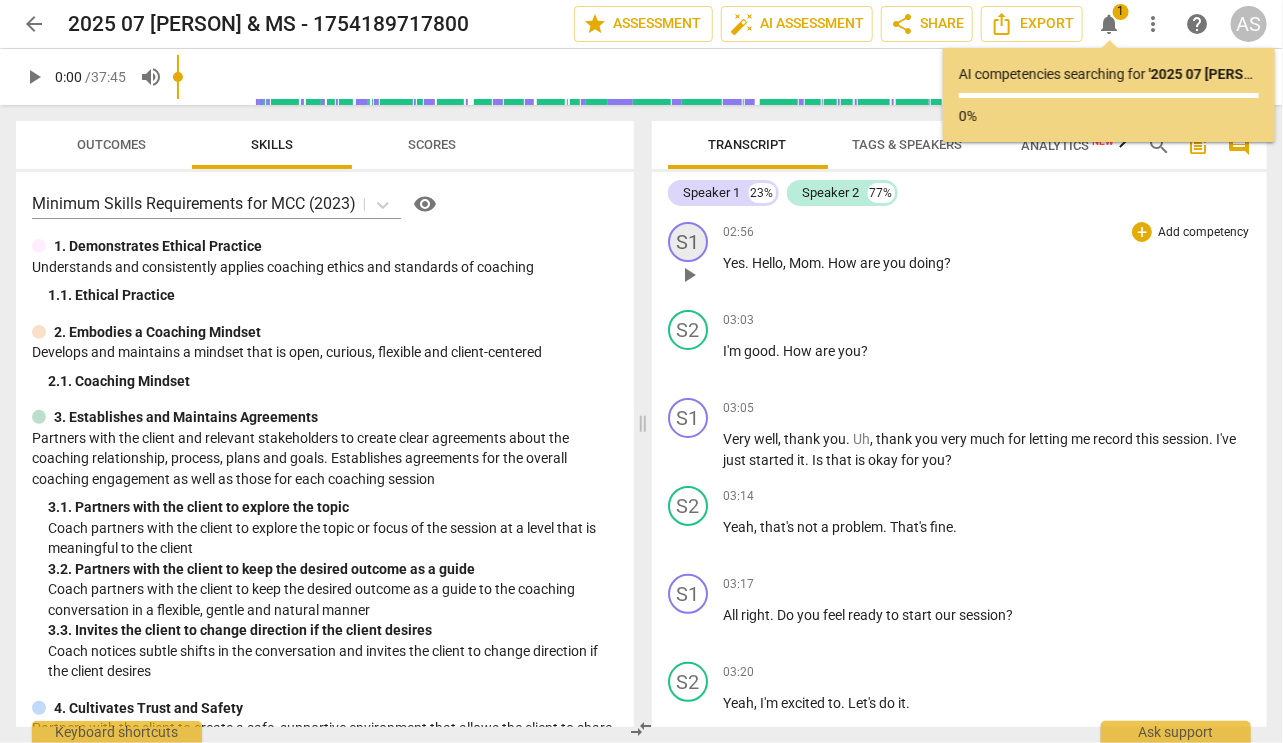 click on "S1" at bounding box center [688, 242] 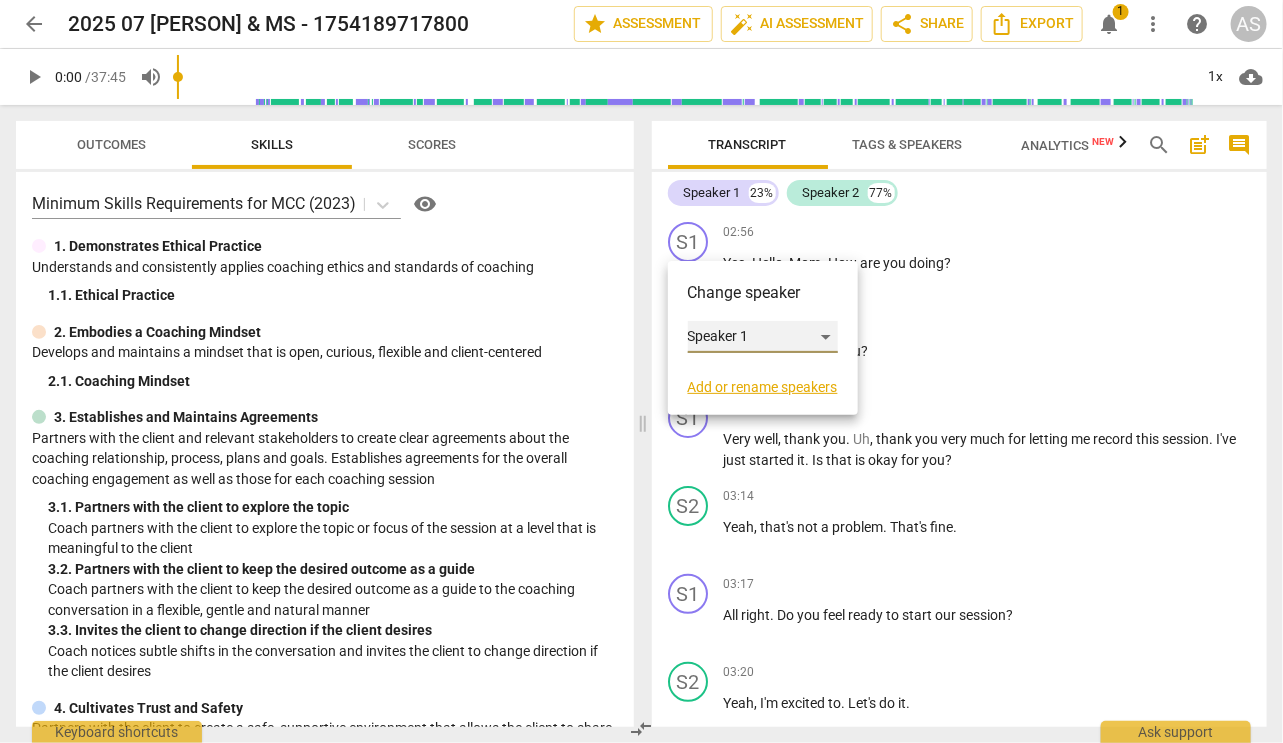 click on "Speaker 1" at bounding box center (763, 337) 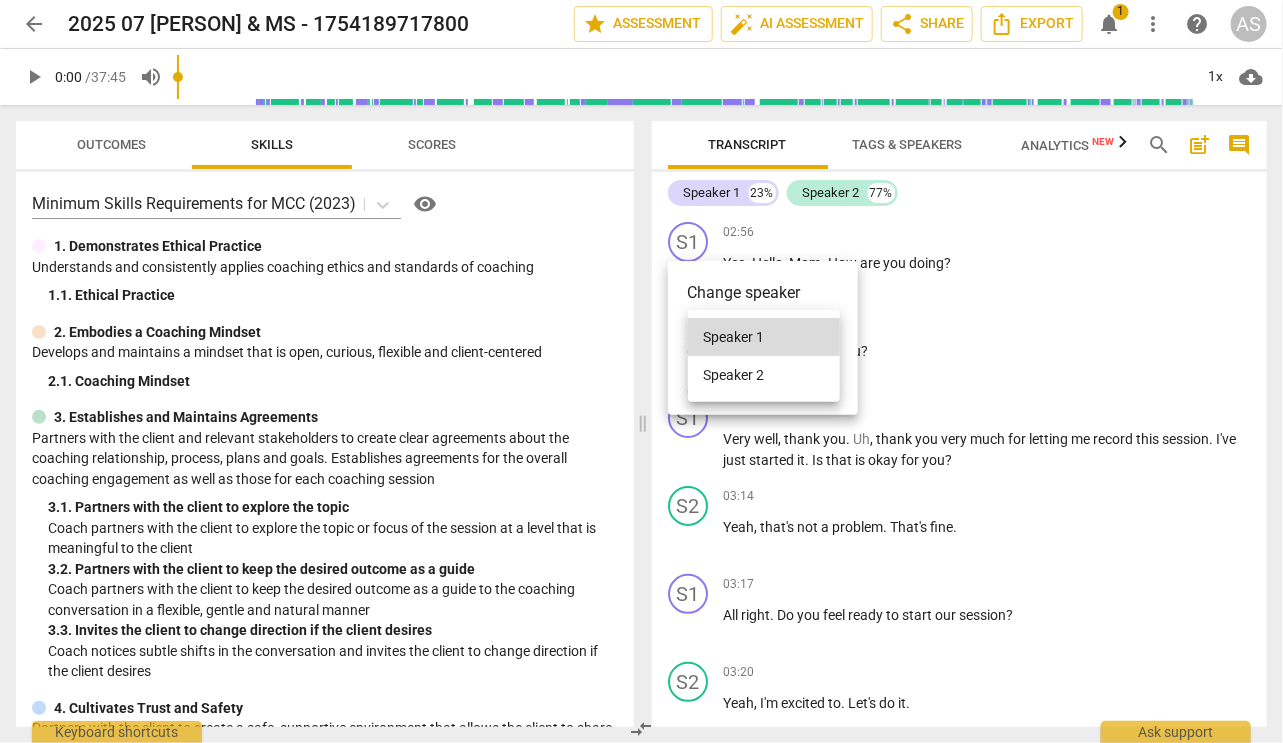 click at bounding box center [641, 371] 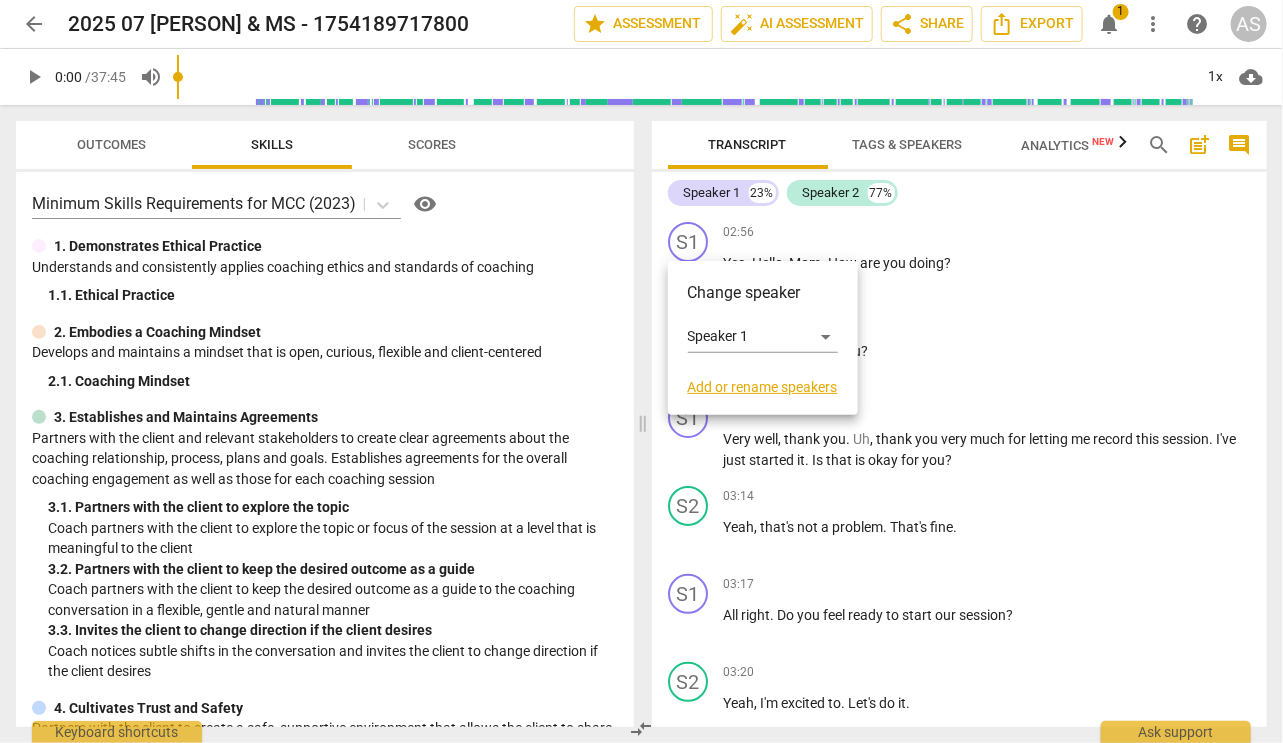 click on "Add or rename speakers" at bounding box center [763, 387] 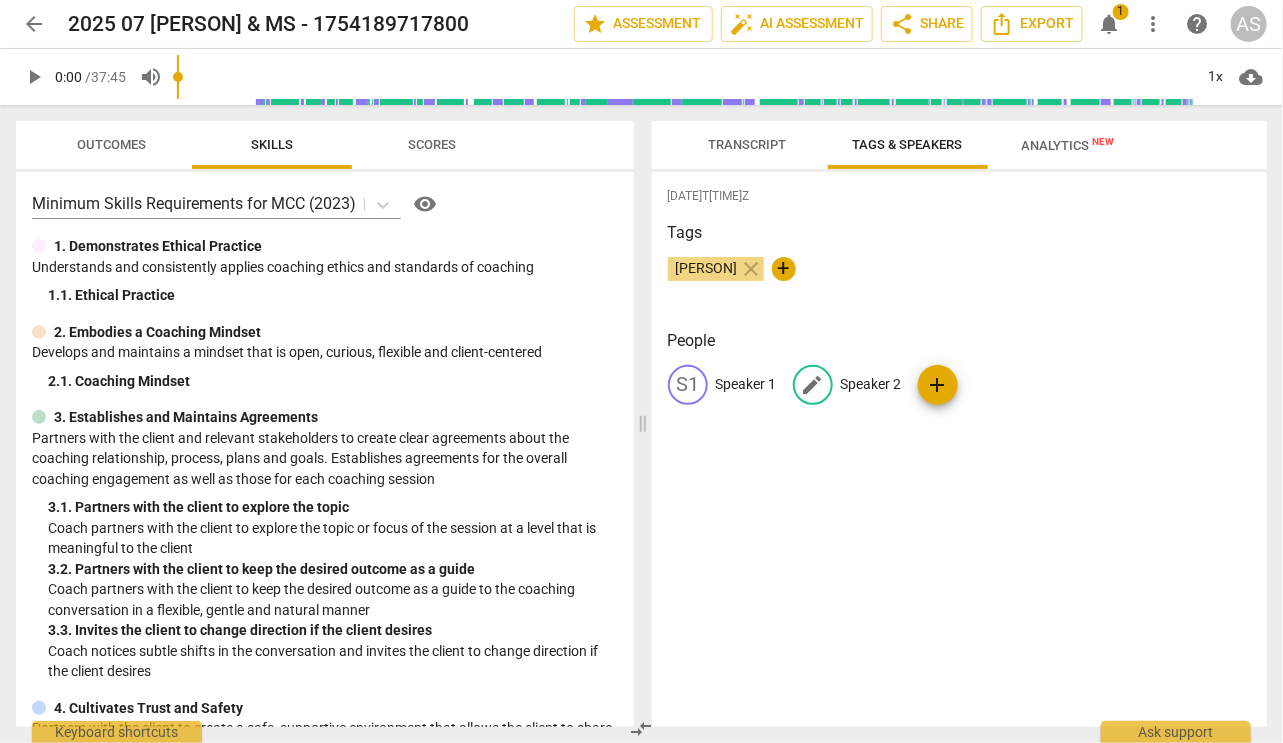 click on "edit" at bounding box center [813, 385] 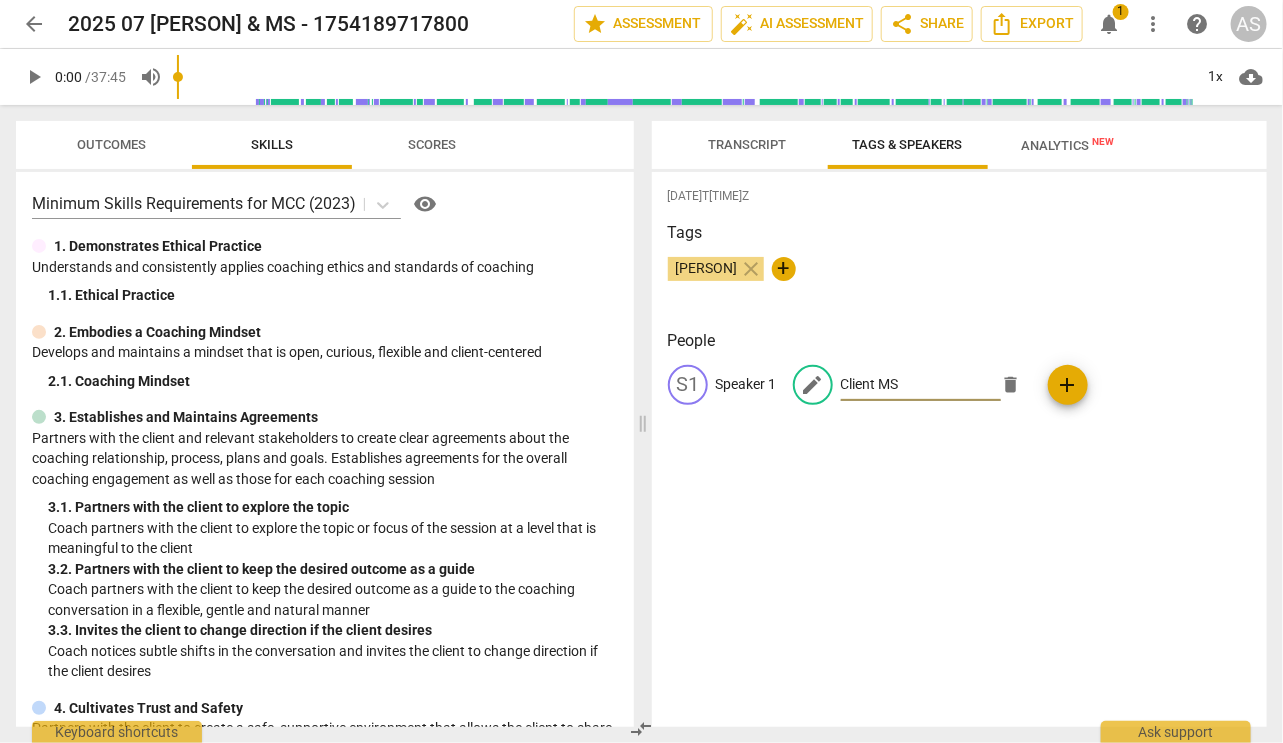 type on "Client MS" 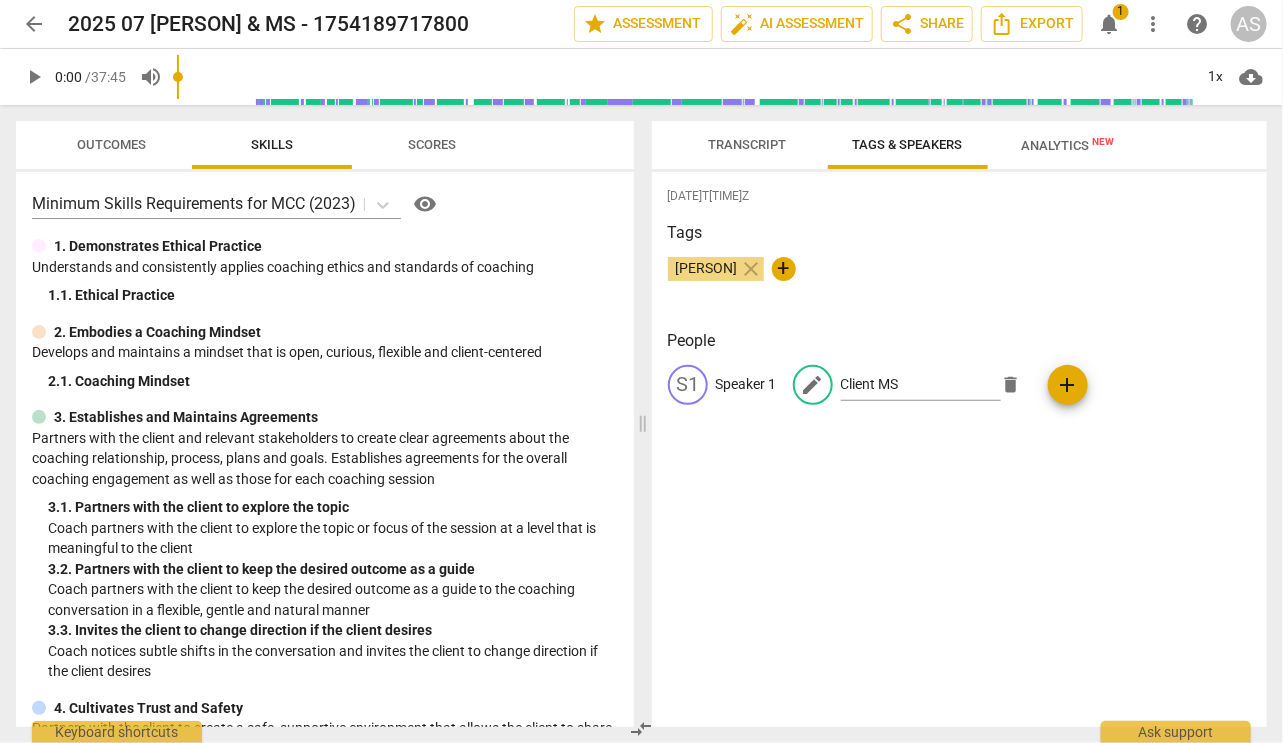 click on "Tags" at bounding box center [960, 233] 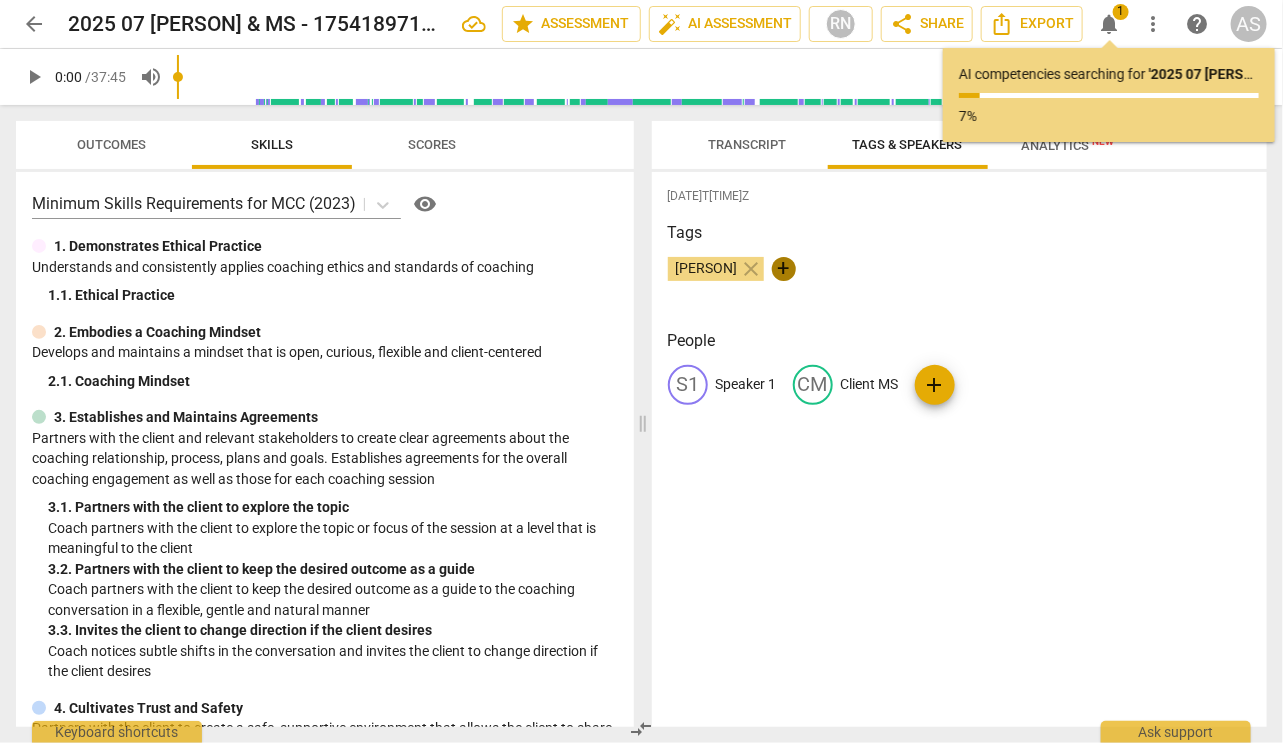 click on "+" at bounding box center [784, 269] 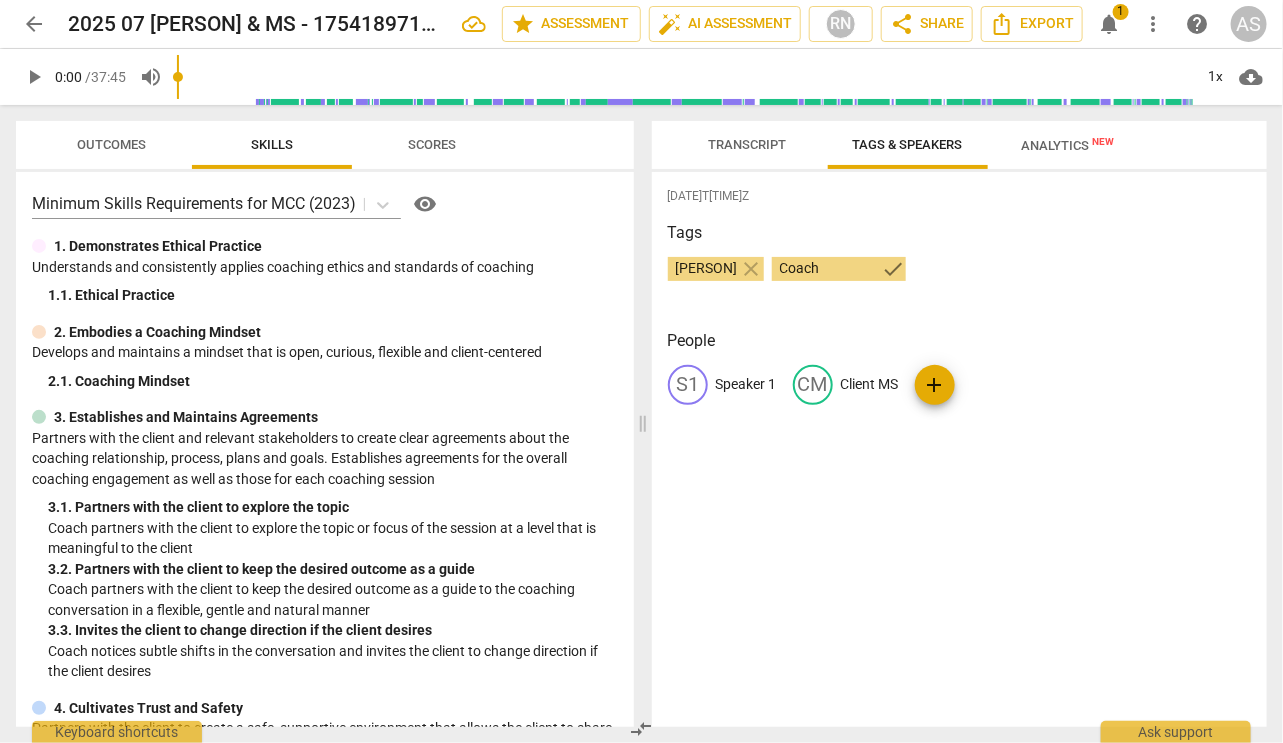 type on "Coach" 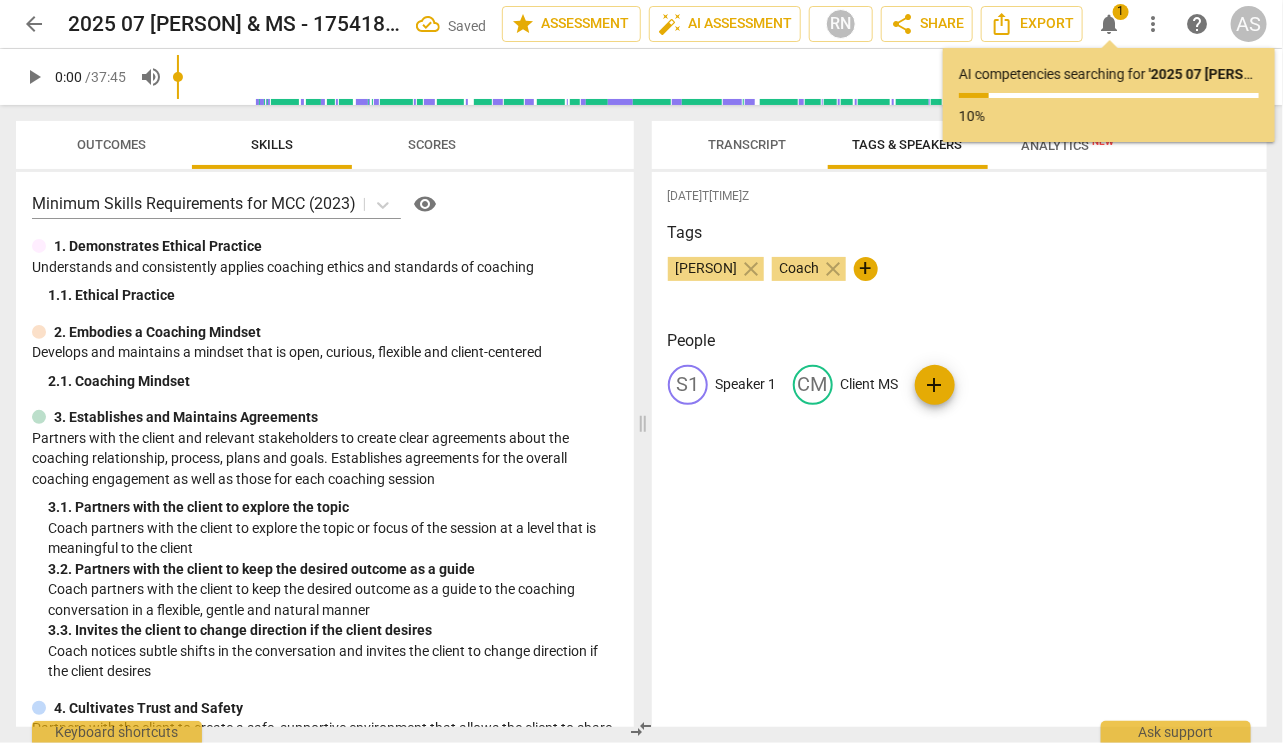 click on "Transcript" at bounding box center [748, 144] 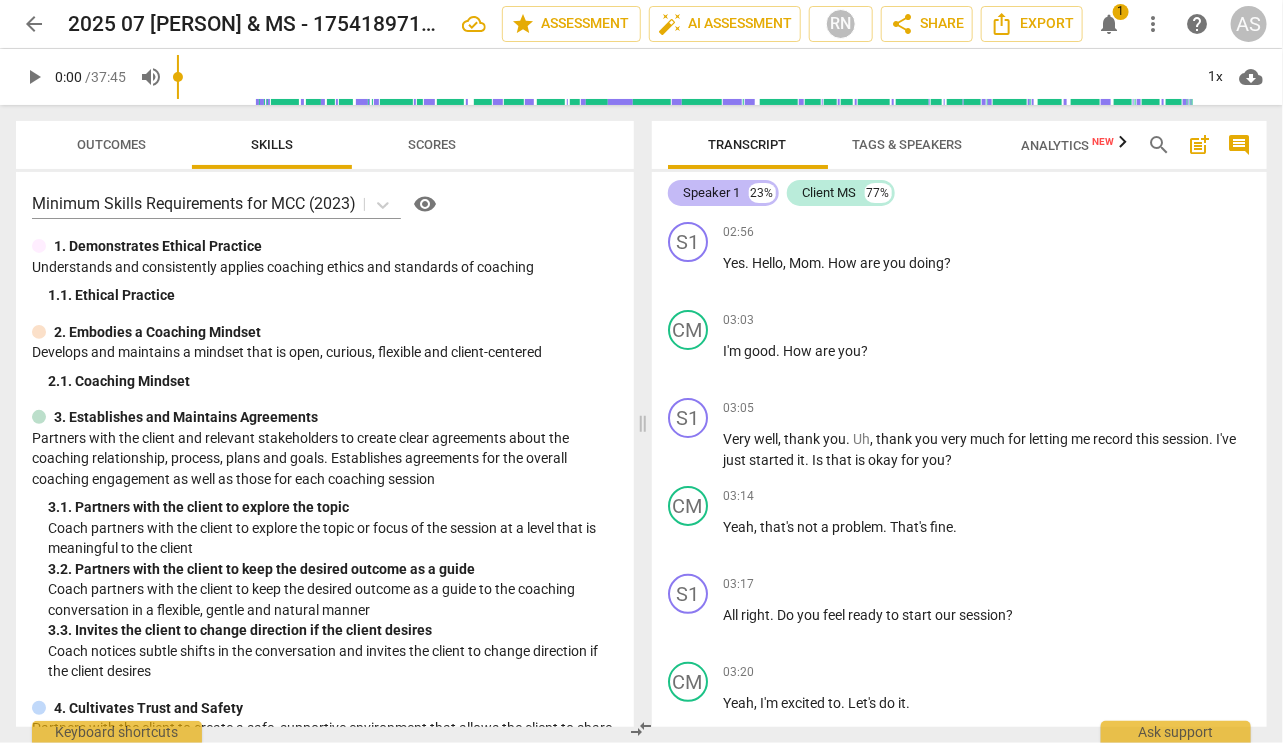 click on "Speaker 1" at bounding box center (712, 193) 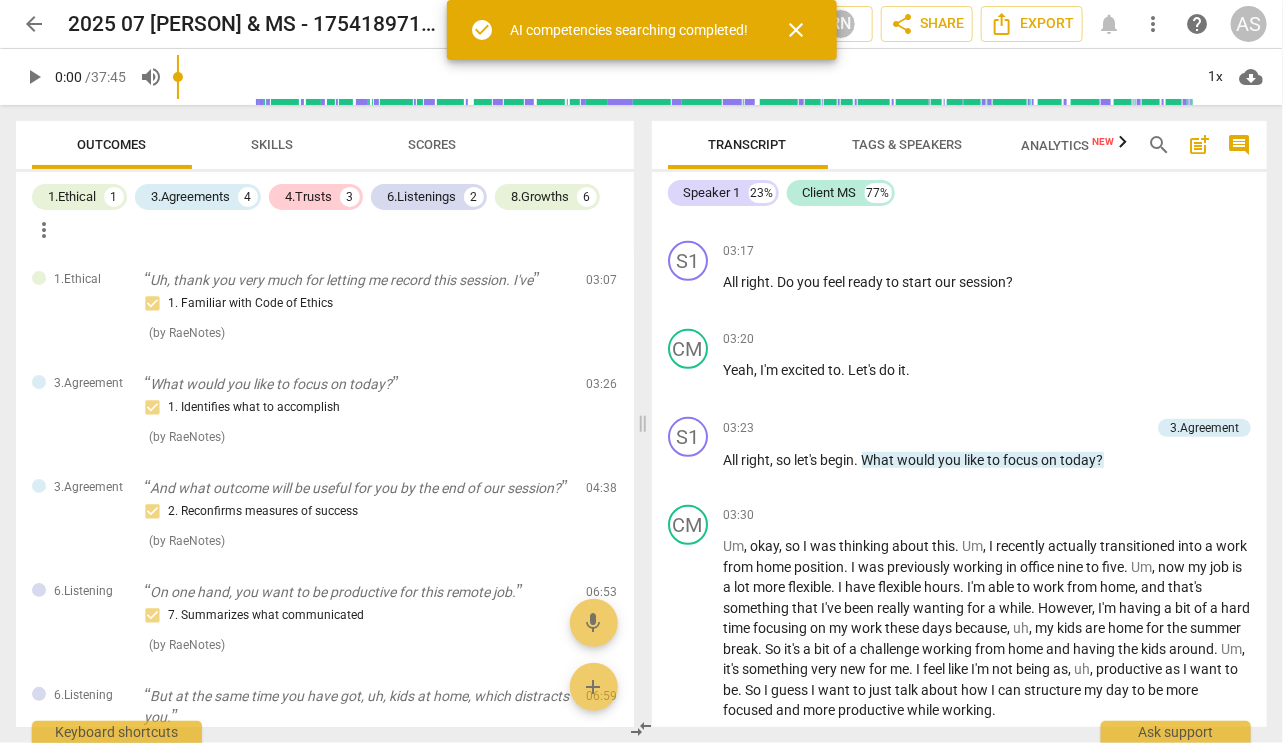 scroll, scrollTop: 599, scrollLeft: 0, axis: vertical 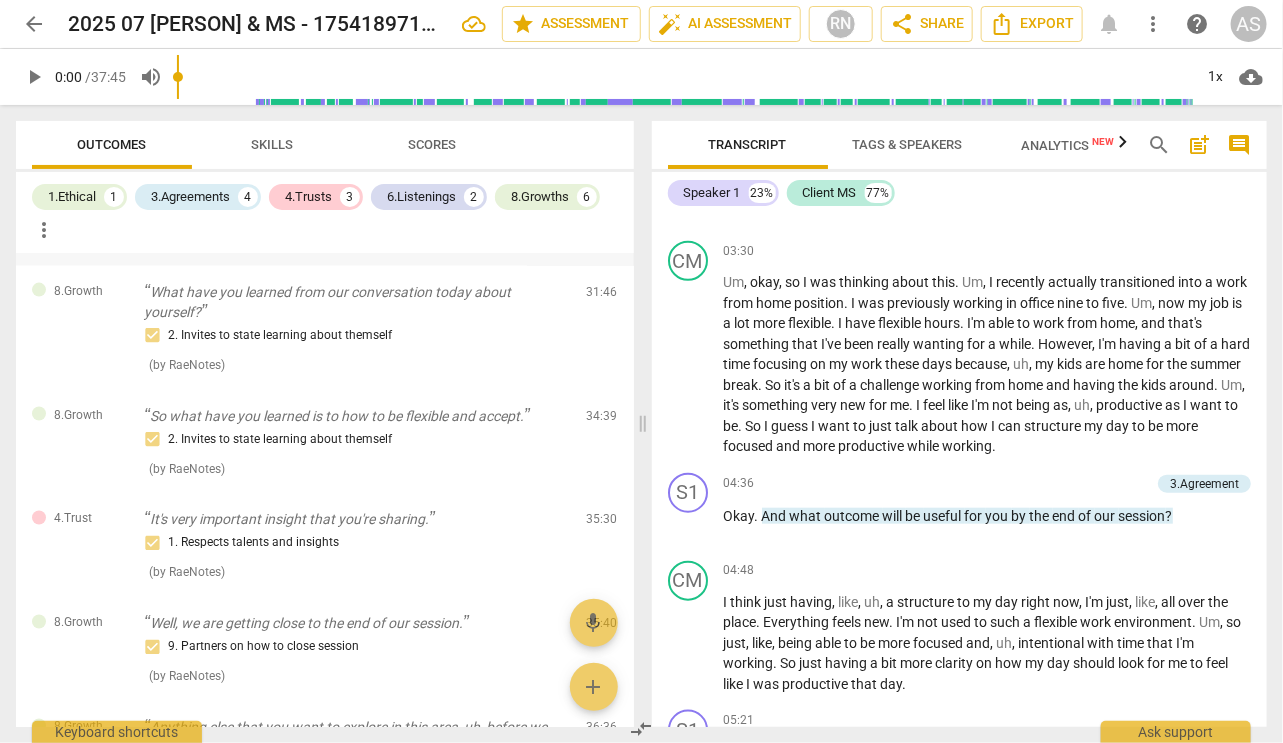 click on "4.Trust It's very important insight that you're sharing. 1. Respects talents and insights ( by RaeNotes ) 35:30 edit delete" at bounding box center (325, 546) 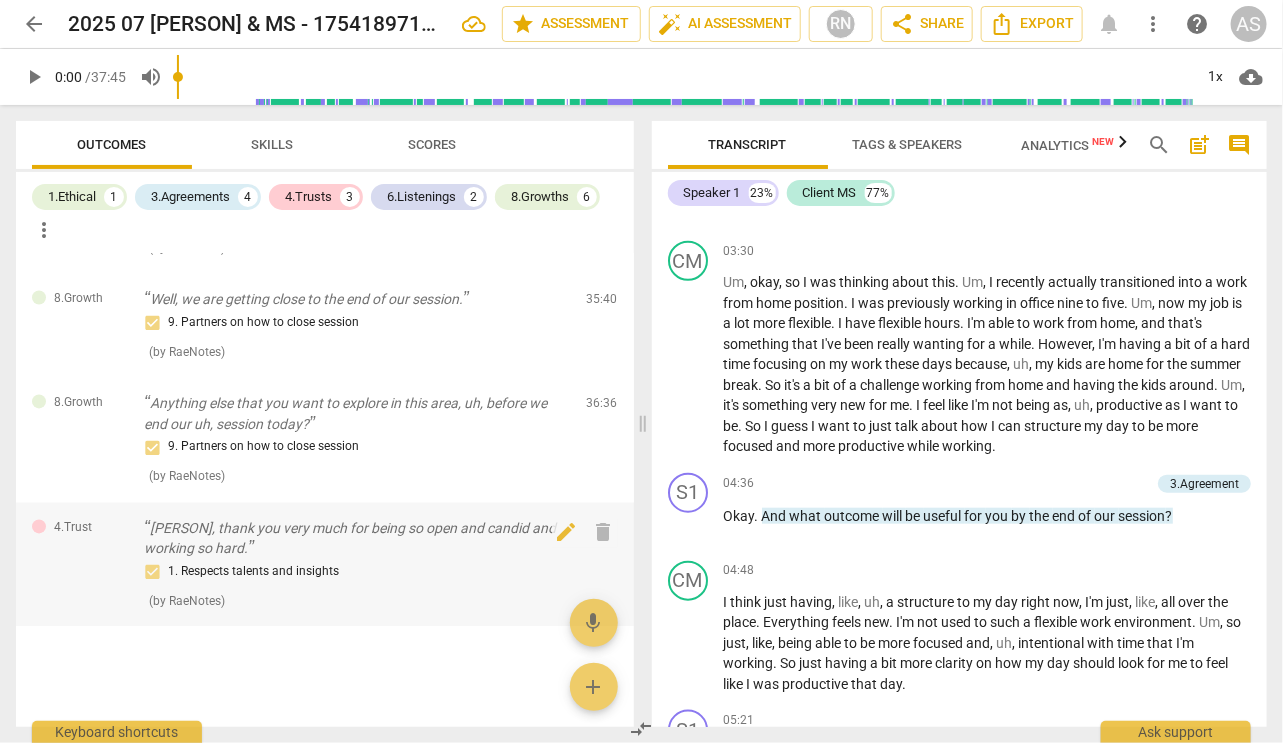 scroll, scrollTop: 1433, scrollLeft: 0, axis: vertical 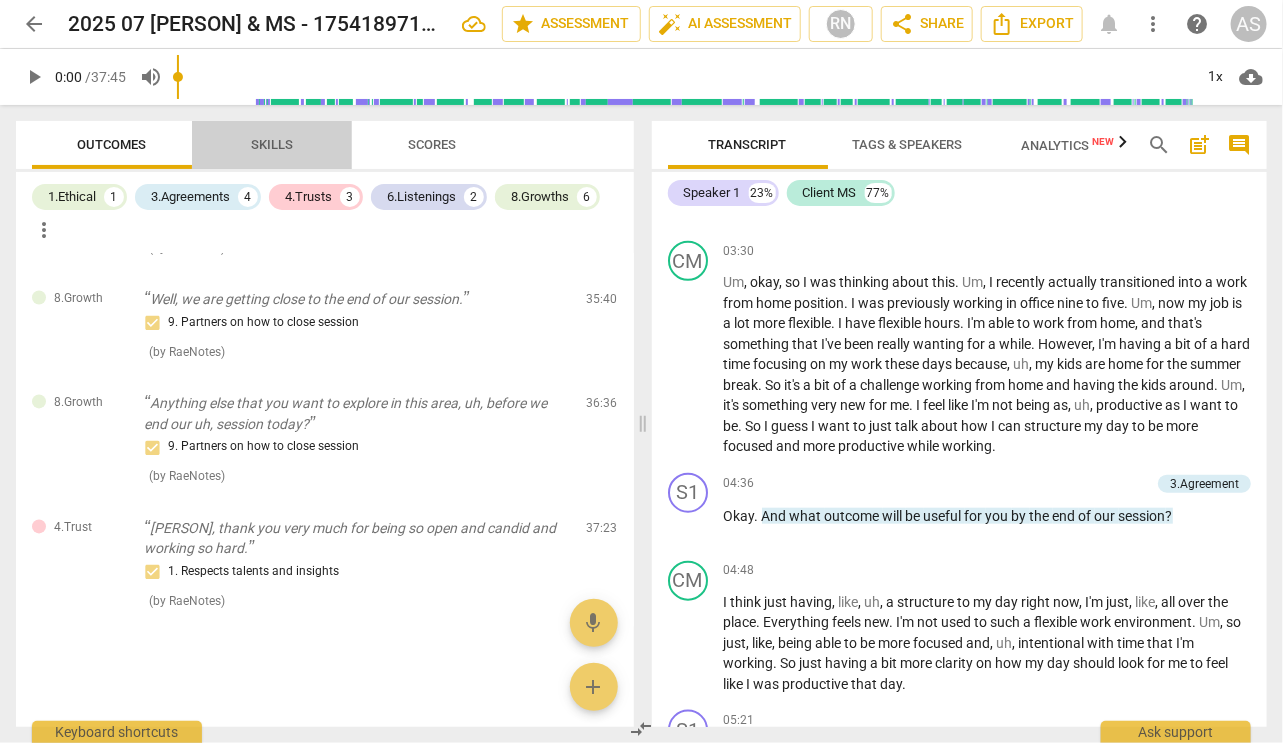 click on "Skills" at bounding box center (272, 144) 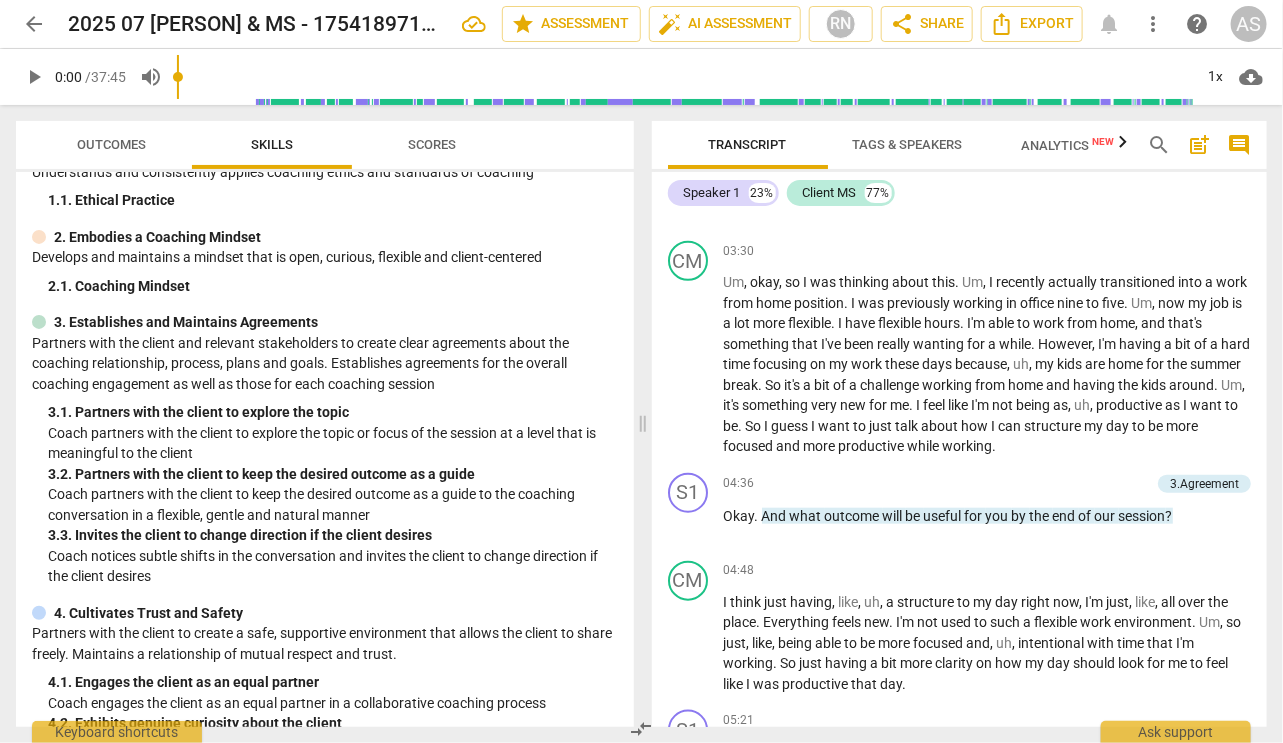 scroll, scrollTop: 0, scrollLeft: 0, axis: both 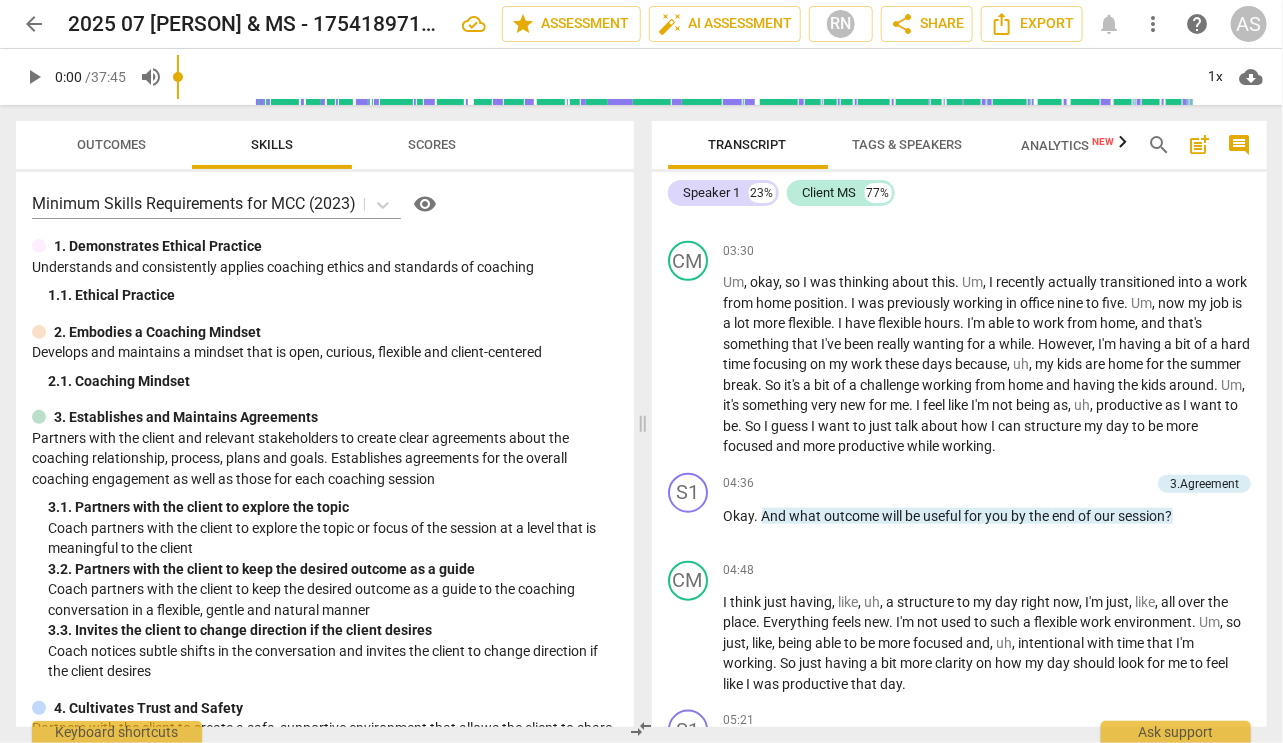 click on "Scores" at bounding box center [432, 144] 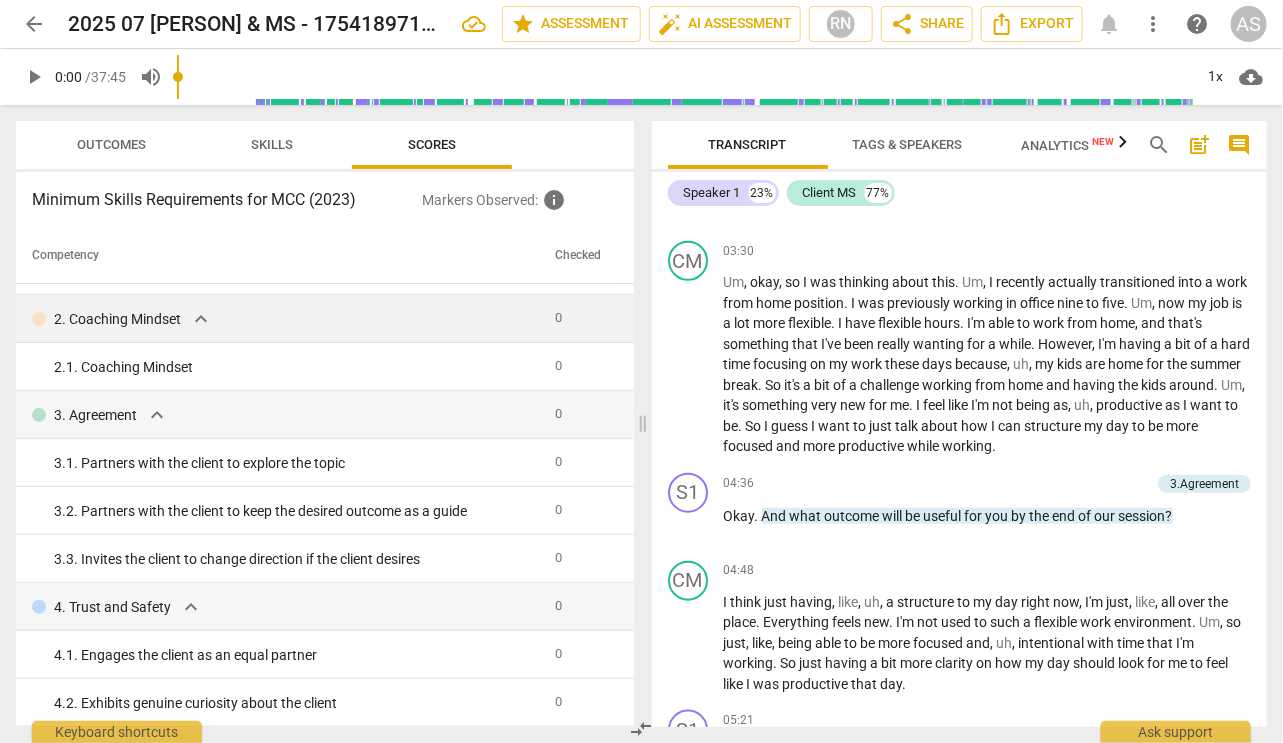 scroll, scrollTop: 0, scrollLeft: 0, axis: both 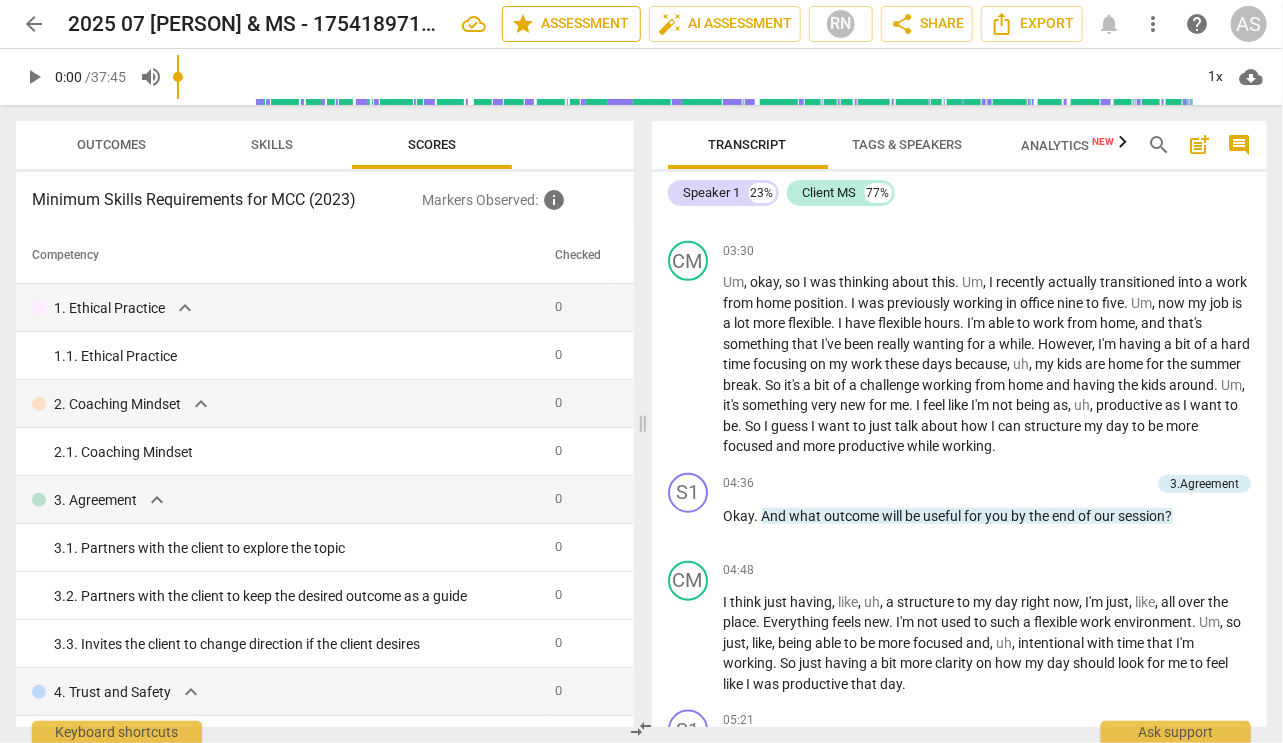 click on "star    Assessment" at bounding box center [571, 24] 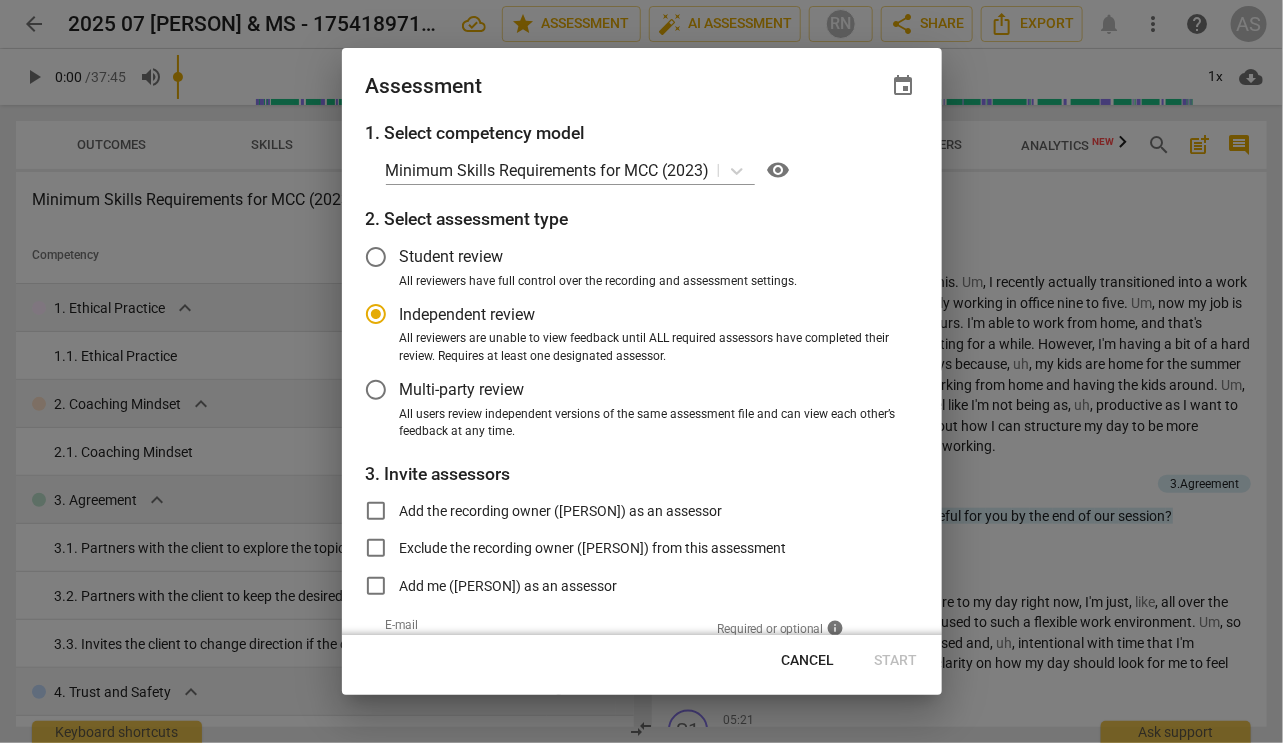 scroll, scrollTop: 106, scrollLeft: 0, axis: vertical 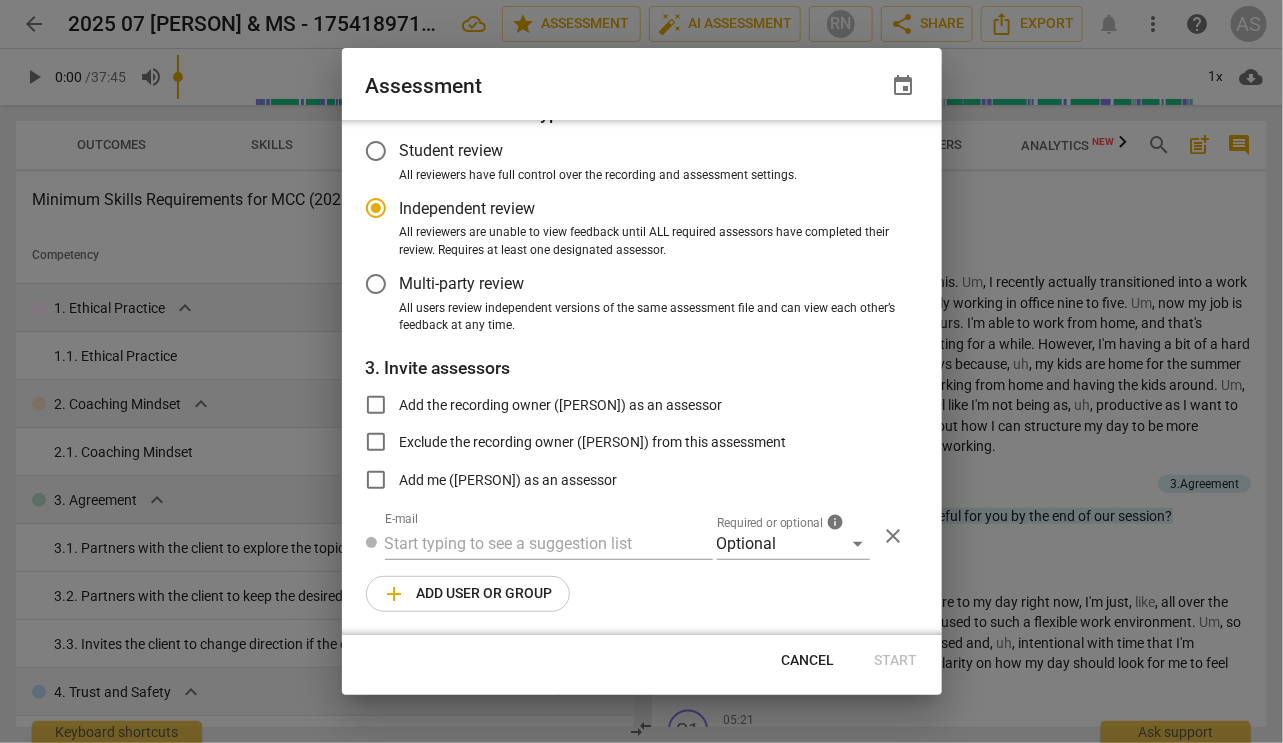 click at bounding box center (641, 371) 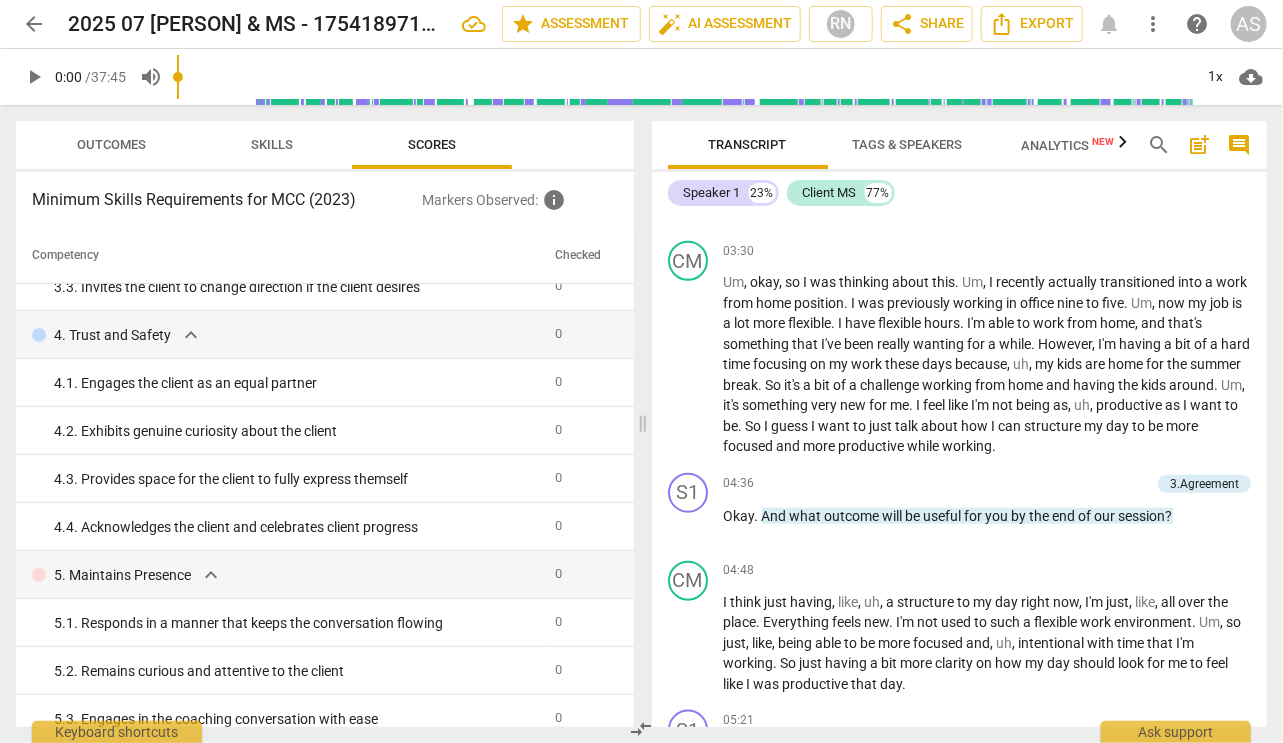 scroll, scrollTop: 361, scrollLeft: 0, axis: vertical 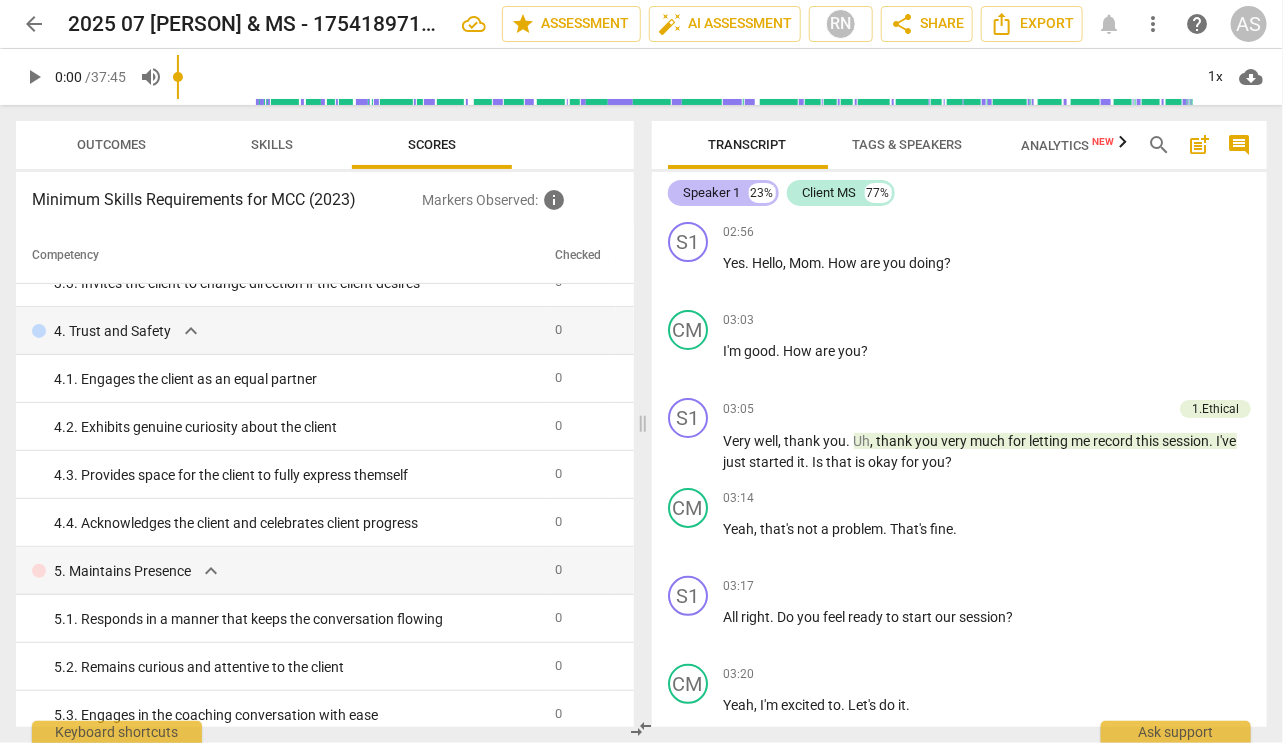 click on "Speaker 1" at bounding box center (712, 193) 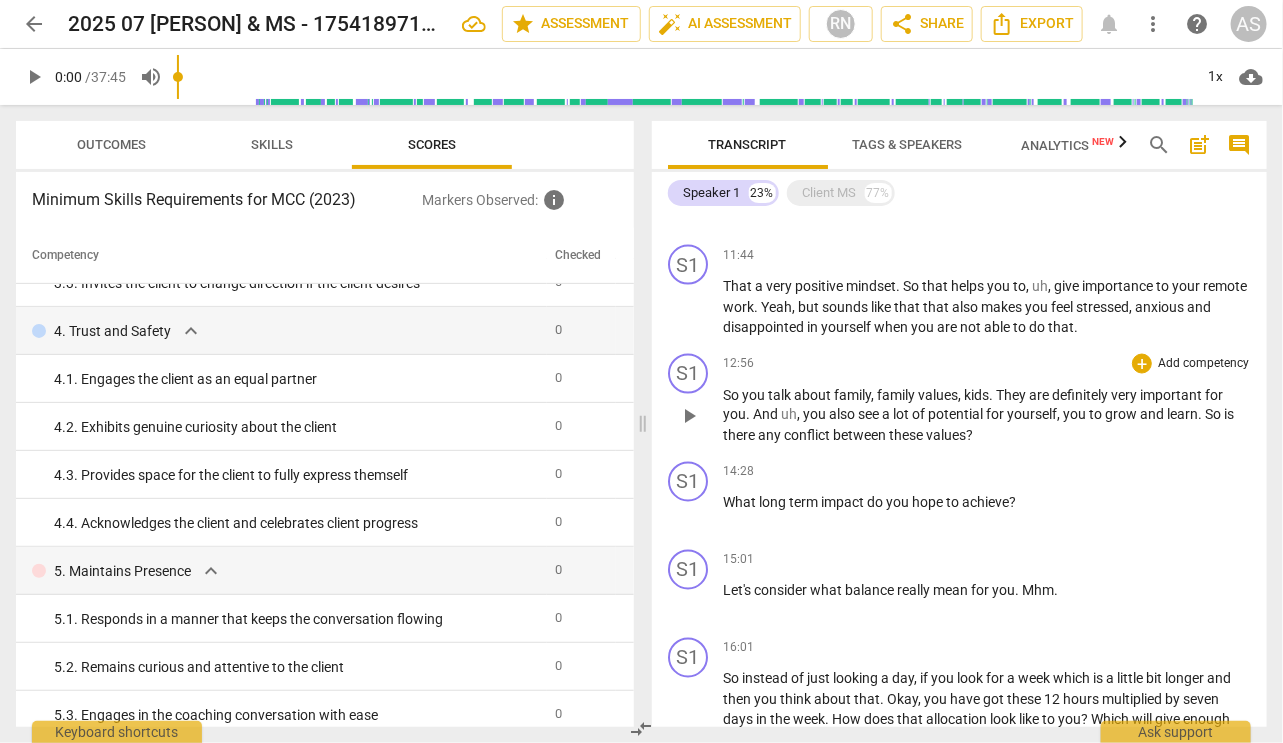 scroll, scrollTop: 1194, scrollLeft: 0, axis: vertical 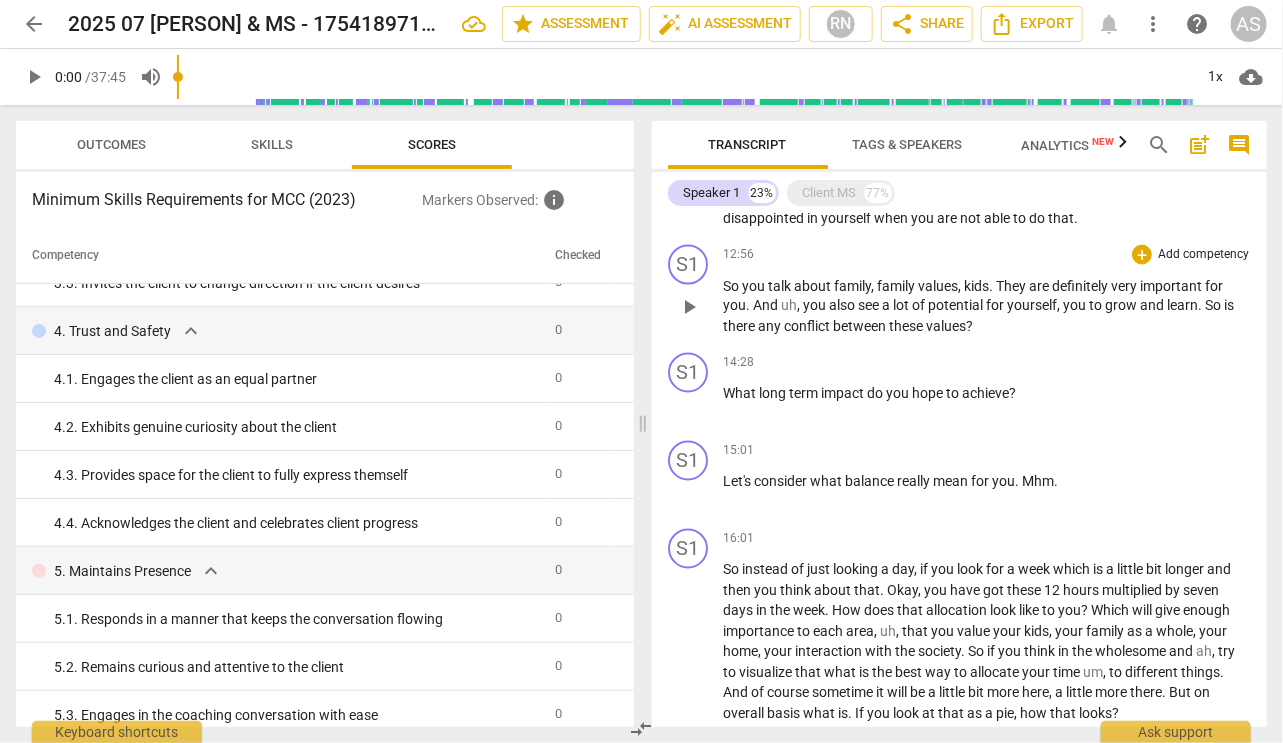 click on "16:01 + Add competency keyboard_arrow_right" at bounding box center [988, 539] 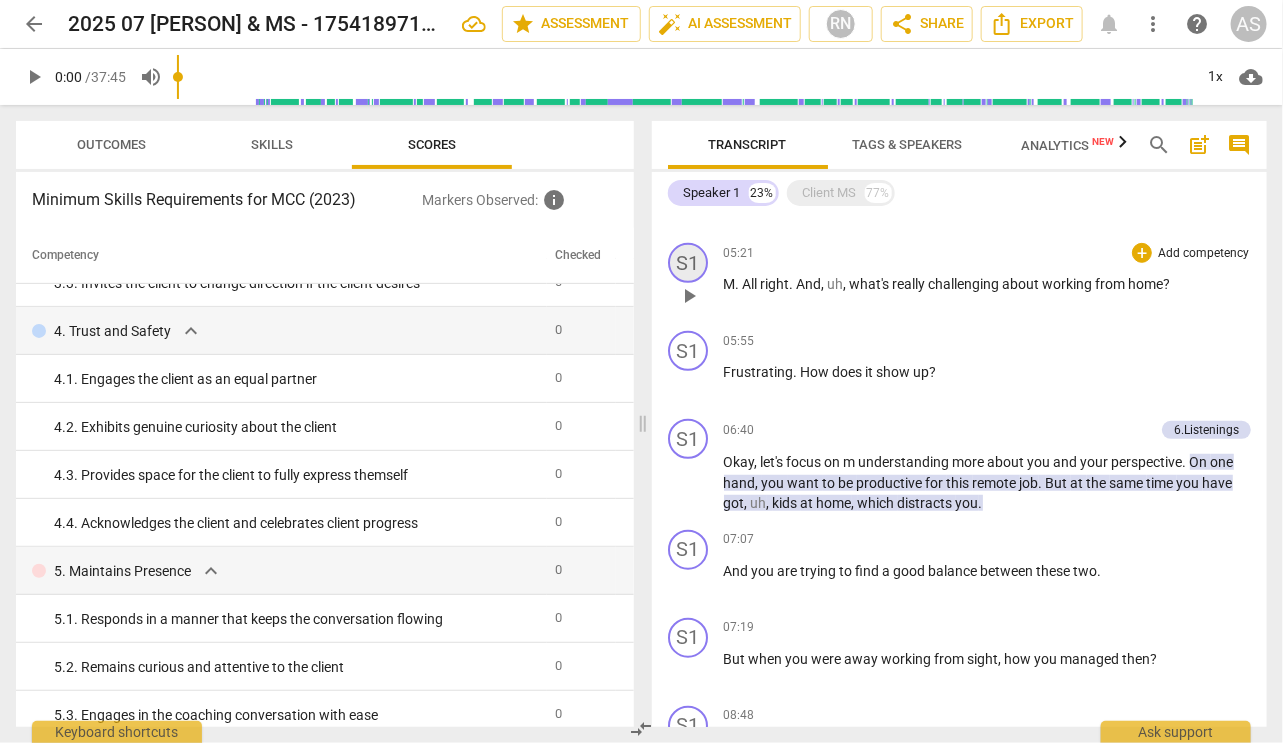 scroll, scrollTop: 354, scrollLeft: 0, axis: vertical 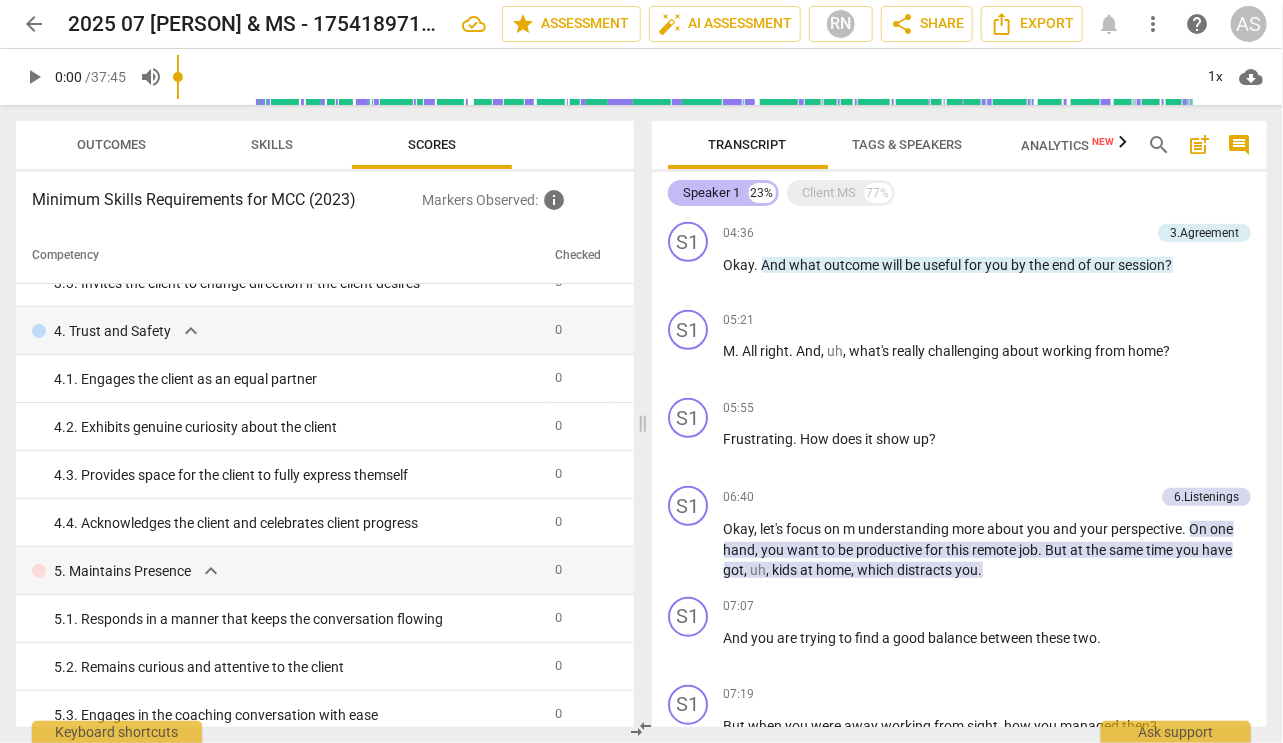 click on "Speaker 1" at bounding box center (712, 193) 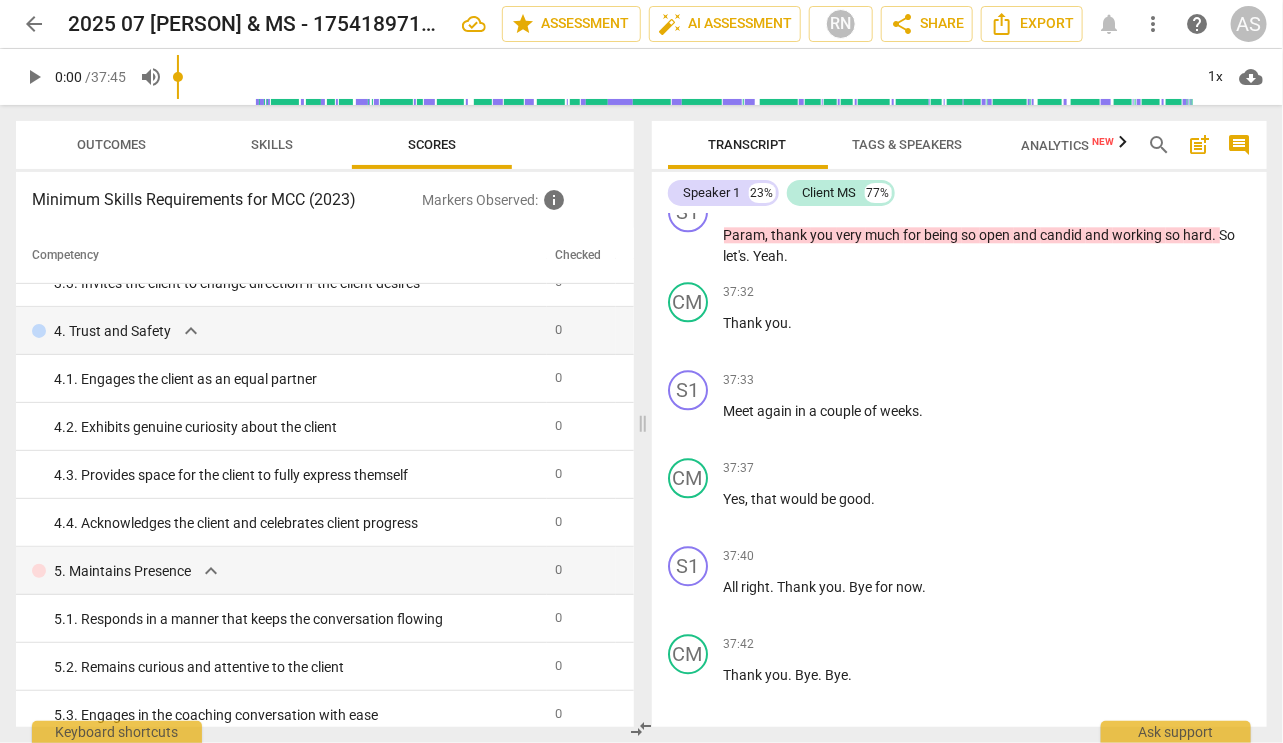 scroll, scrollTop: 10025, scrollLeft: 0, axis: vertical 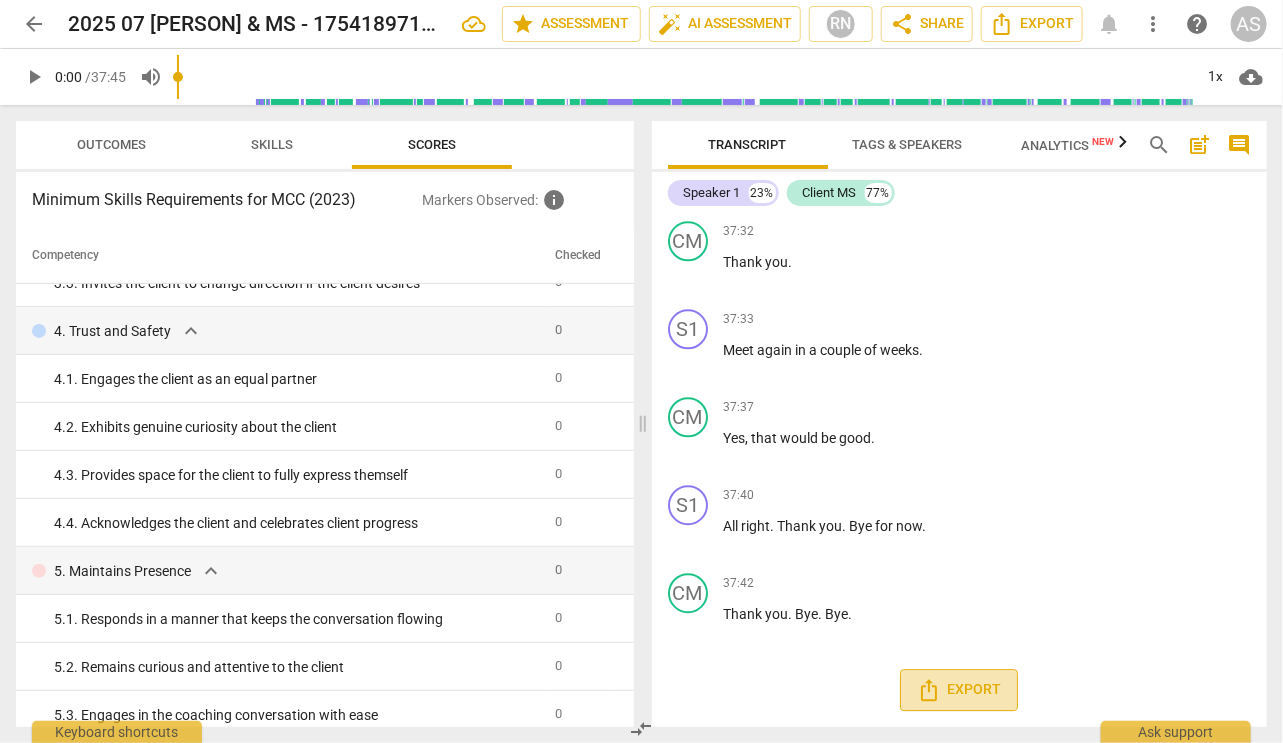click on "Export" at bounding box center (959, 690) 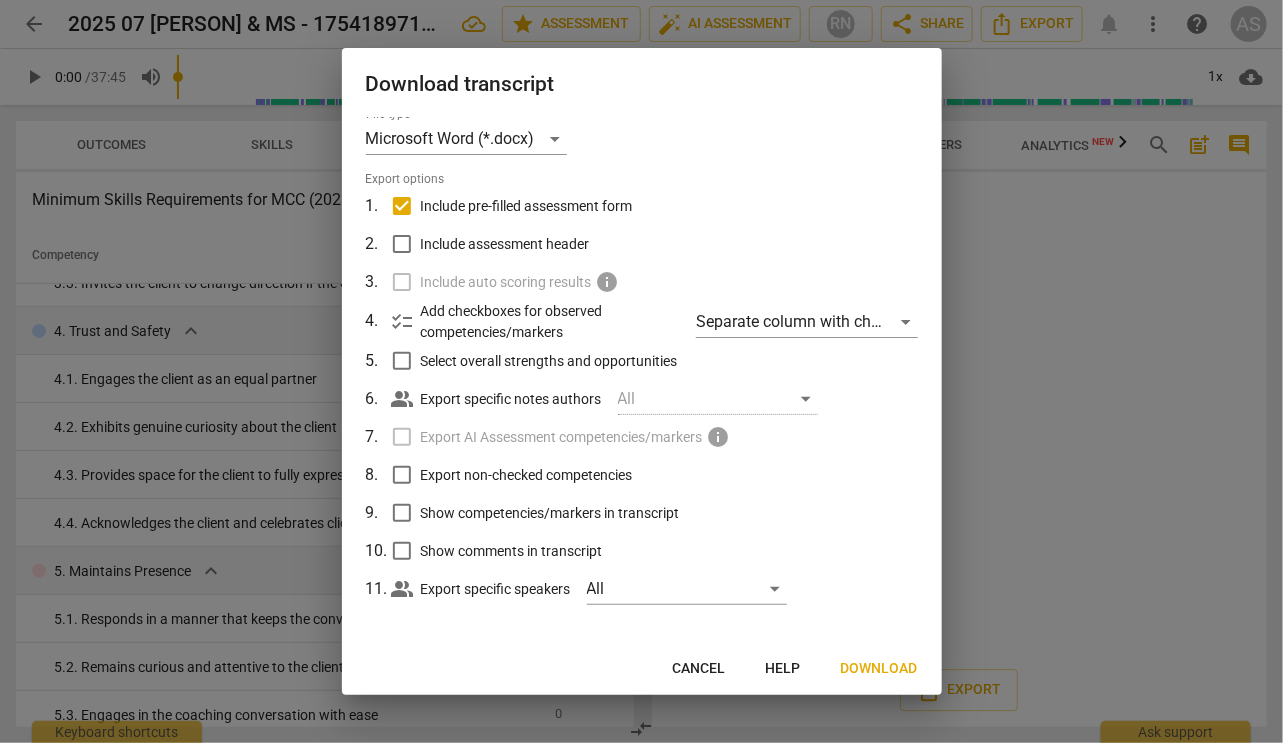 scroll, scrollTop: 14, scrollLeft: 0, axis: vertical 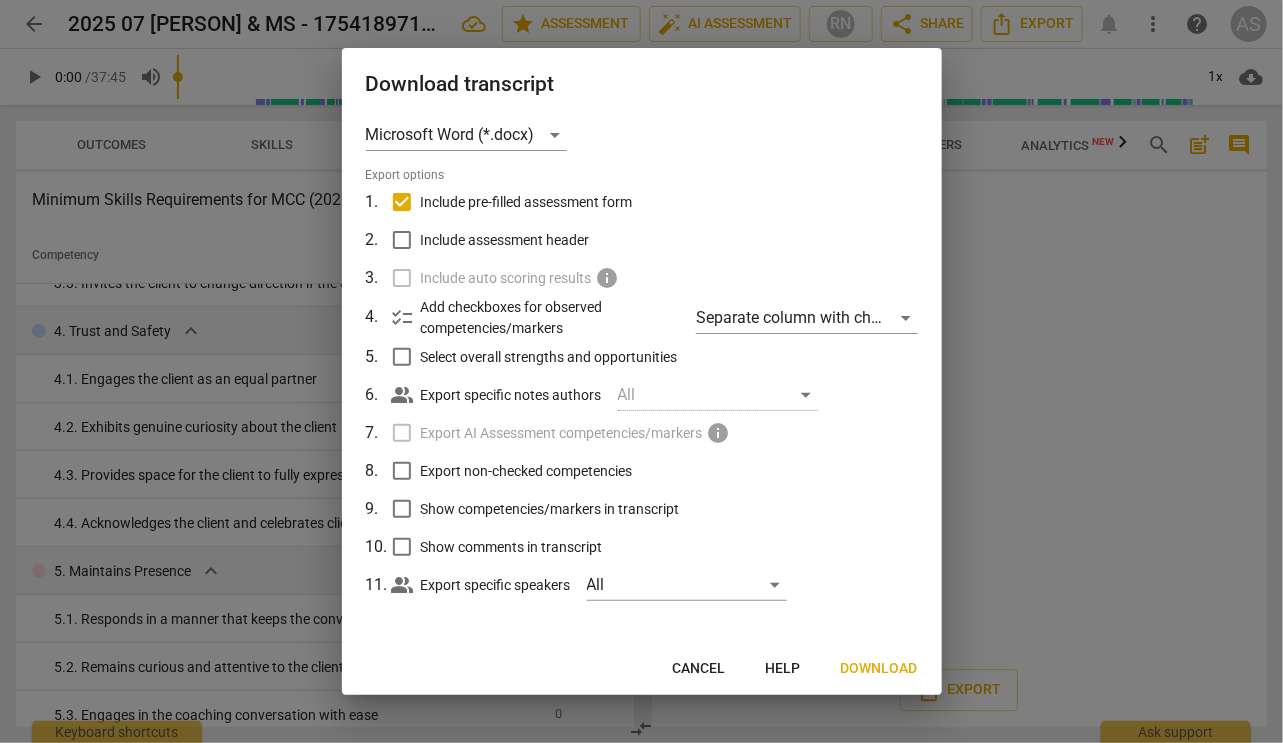 click on "Download" at bounding box center [879, 669] 